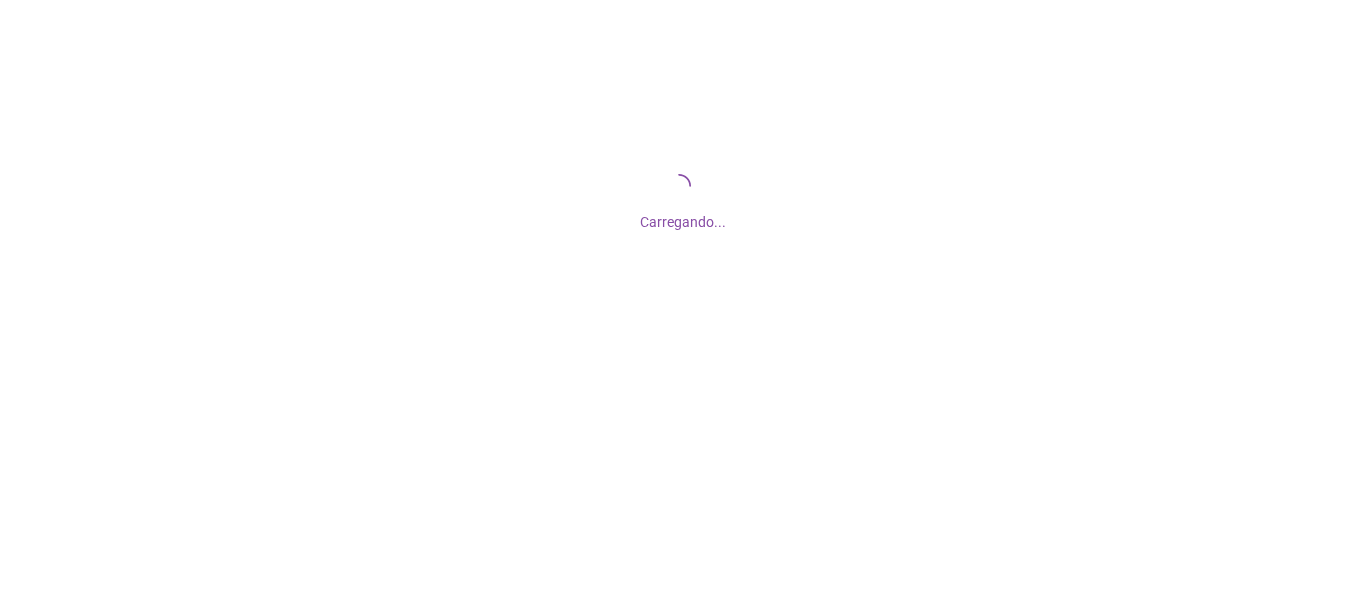 scroll, scrollTop: 0, scrollLeft: 0, axis: both 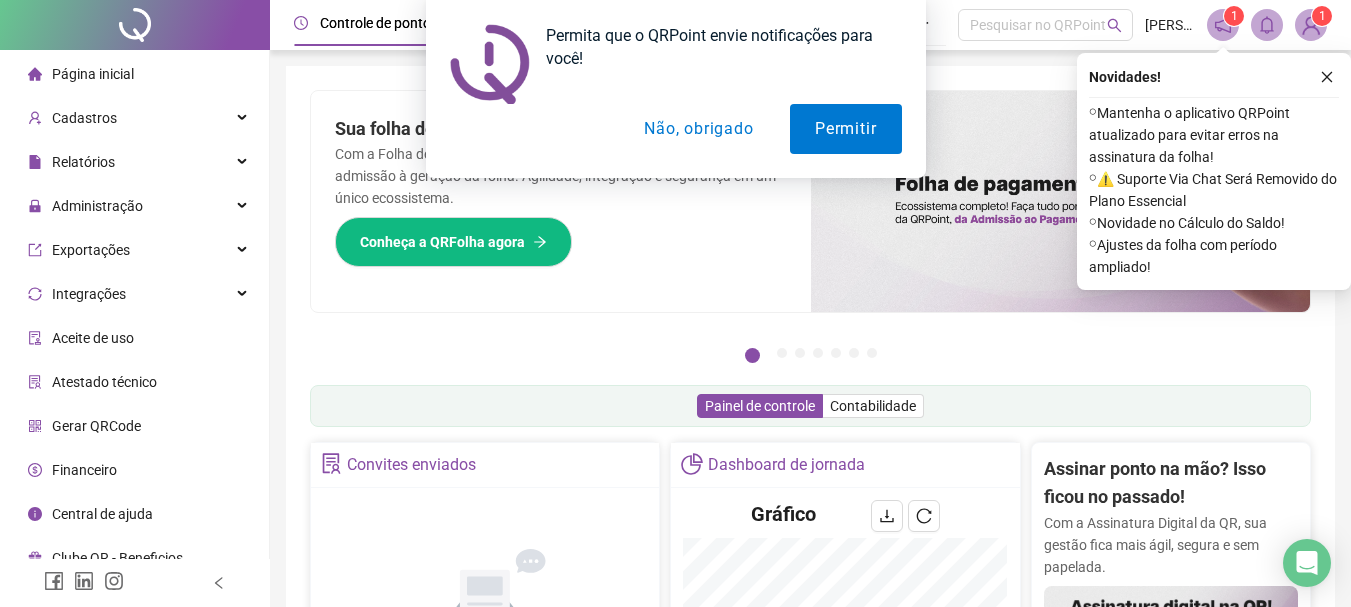 click on "Não, obrigado" at bounding box center [698, 129] 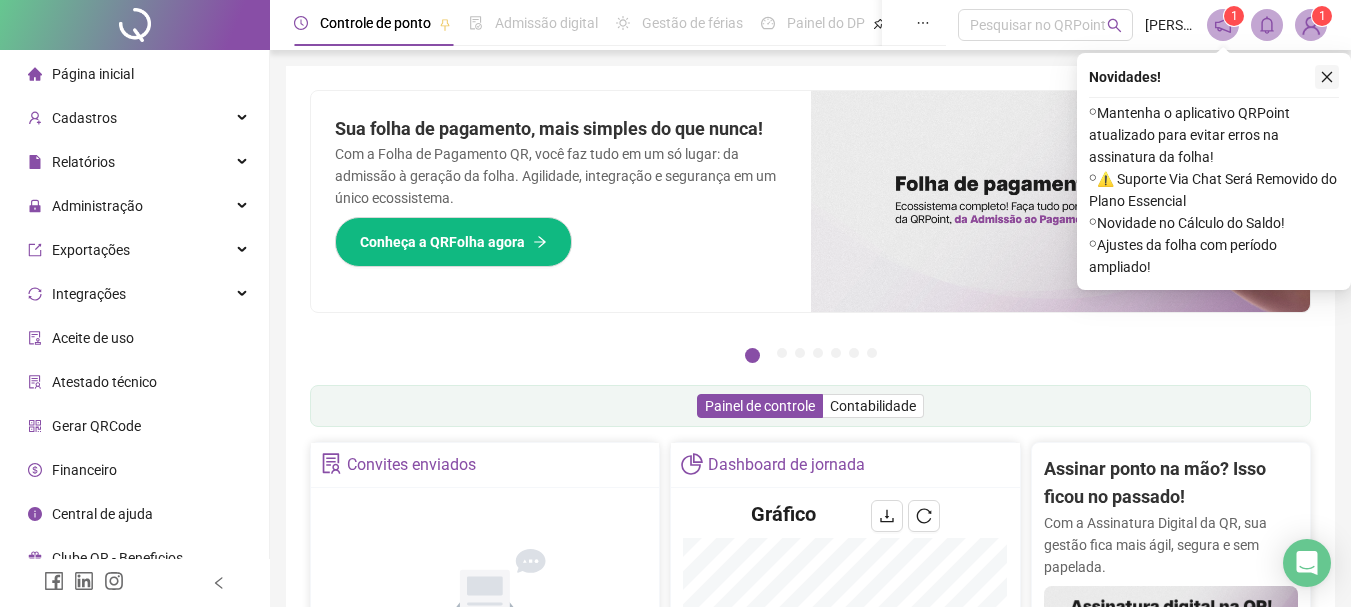 click at bounding box center [1327, 77] 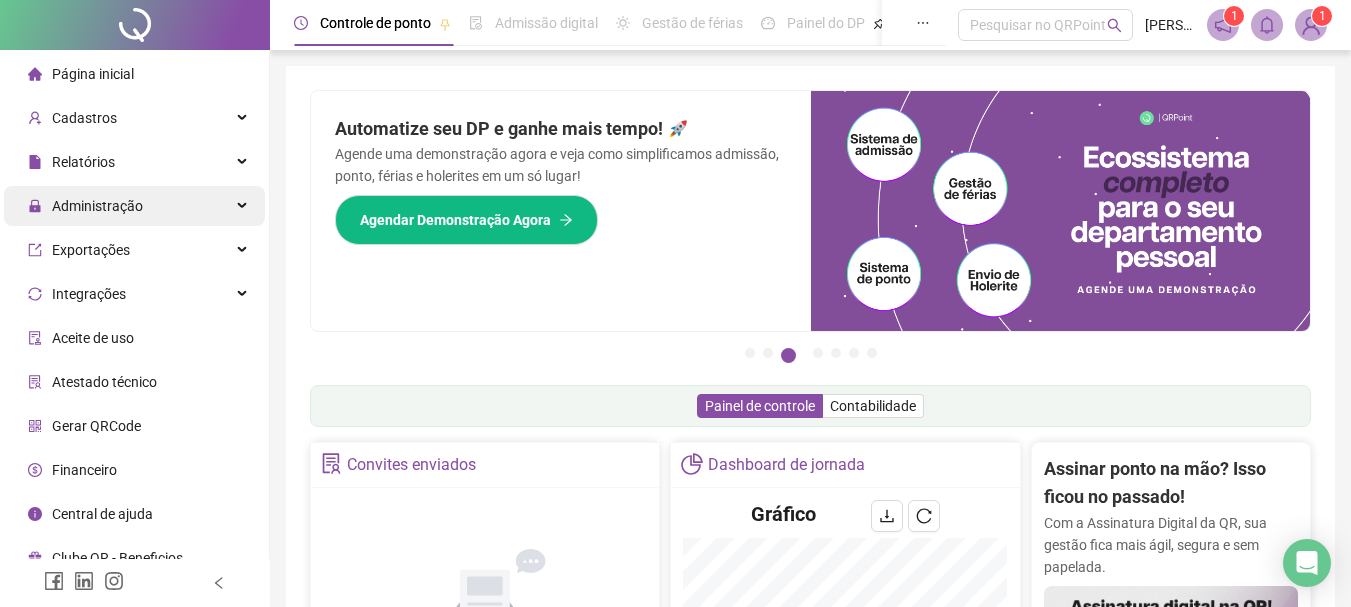 click on "Administração" at bounding box center [134, 206] 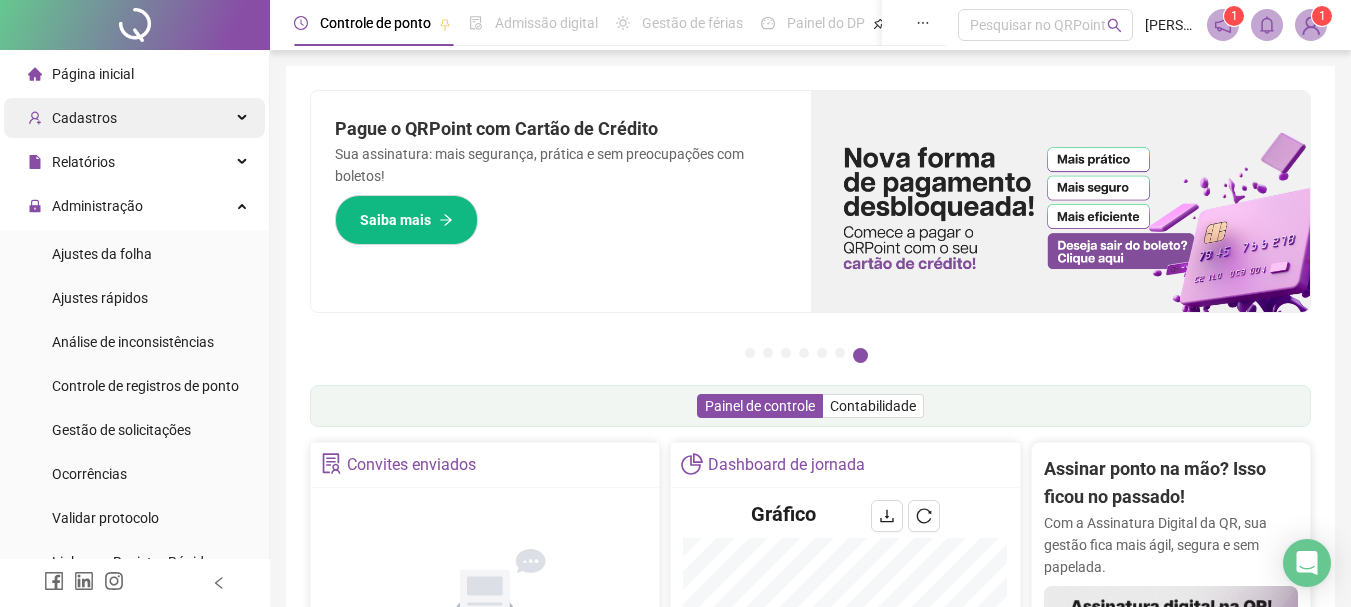 click on "Cadastros" at bounding box center (134, 118) 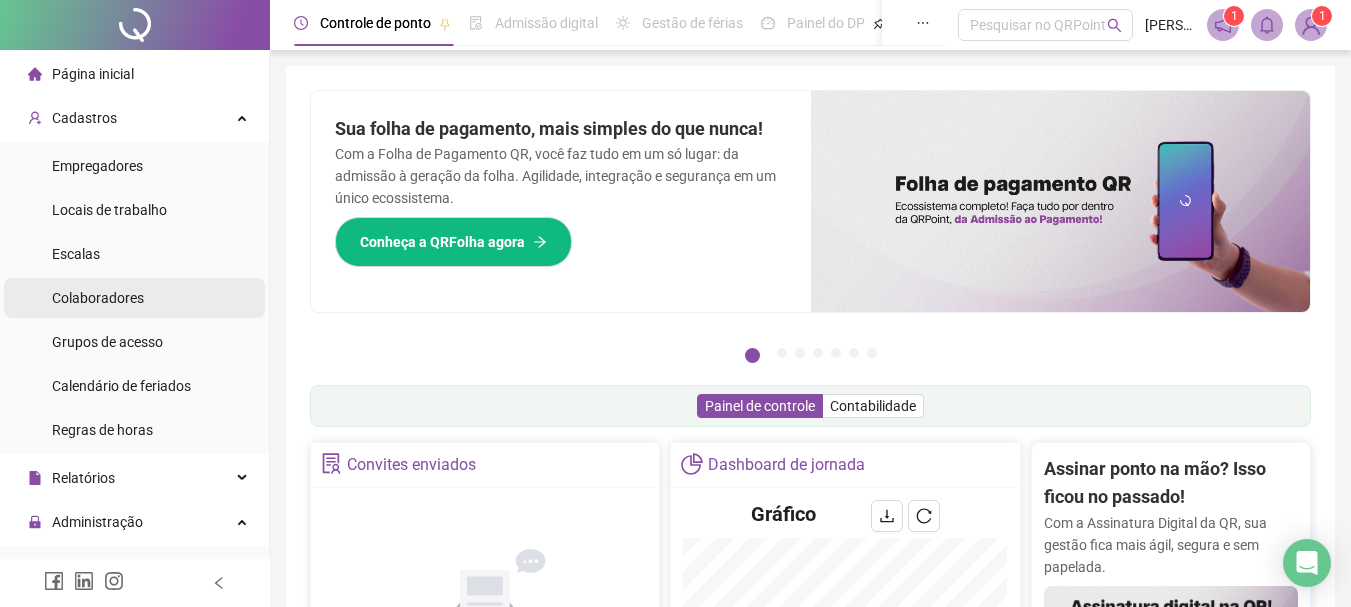 click on "Colaboradores" at bounding box center [98, 298] 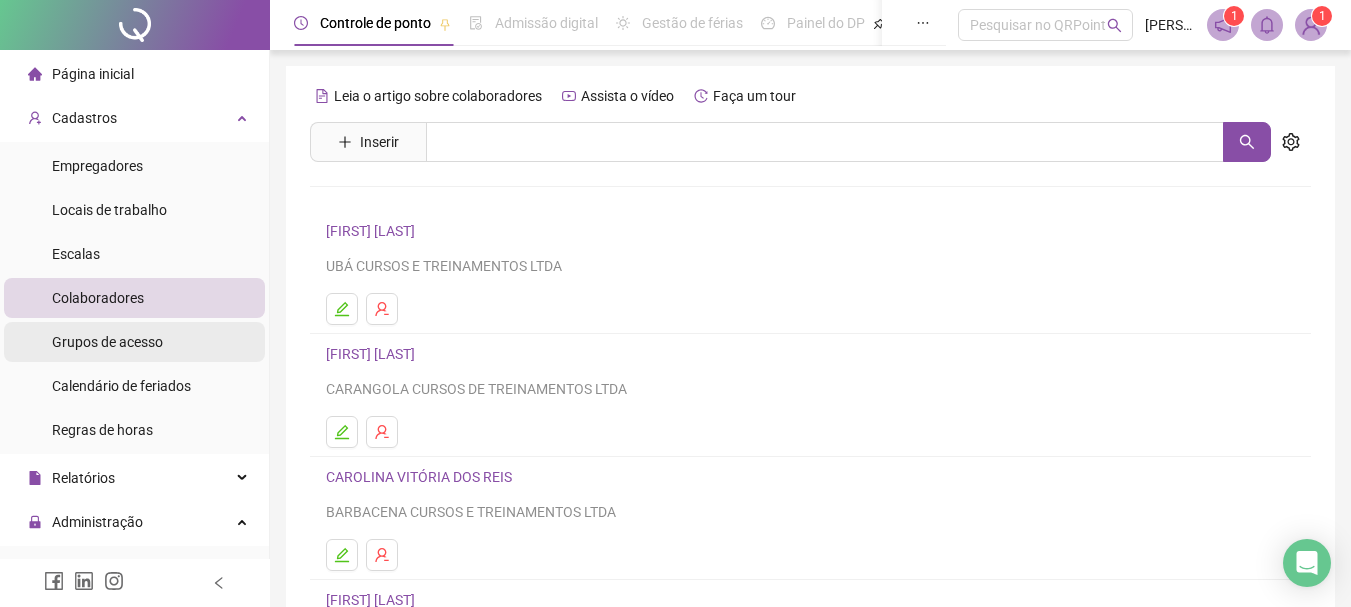 click on "Grupos de acesso" at bounding box center [107, 342] 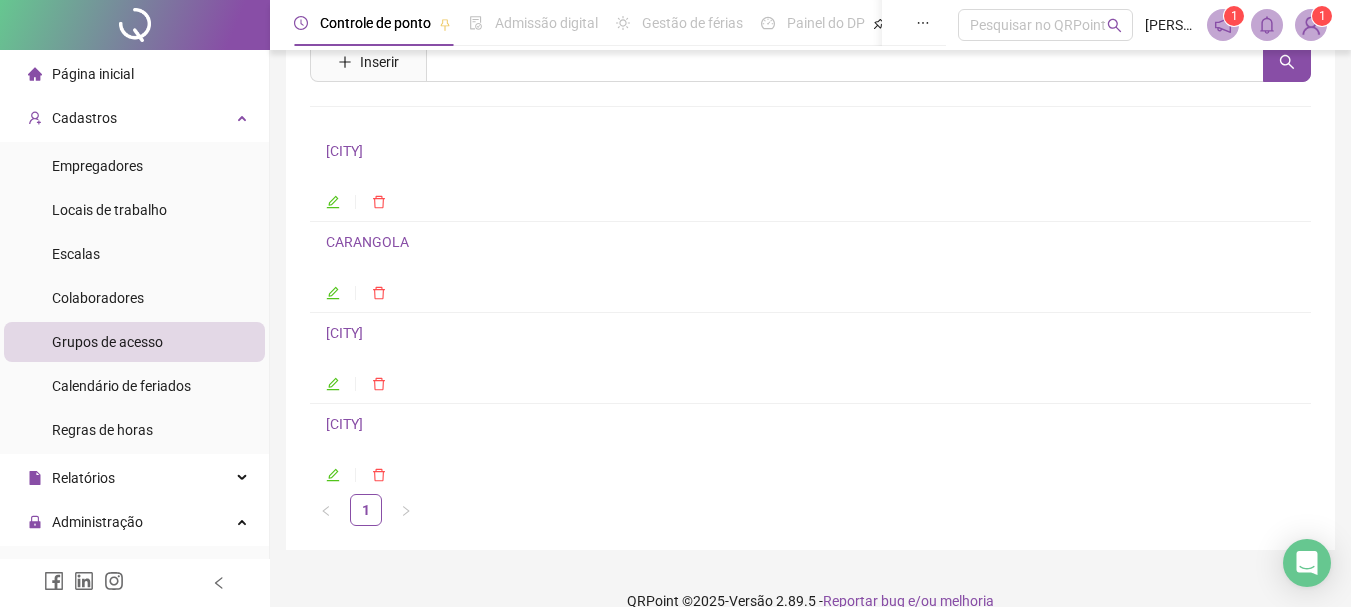 scroll, scrollTop: 109, scrollLeft: 0, axis: vertical 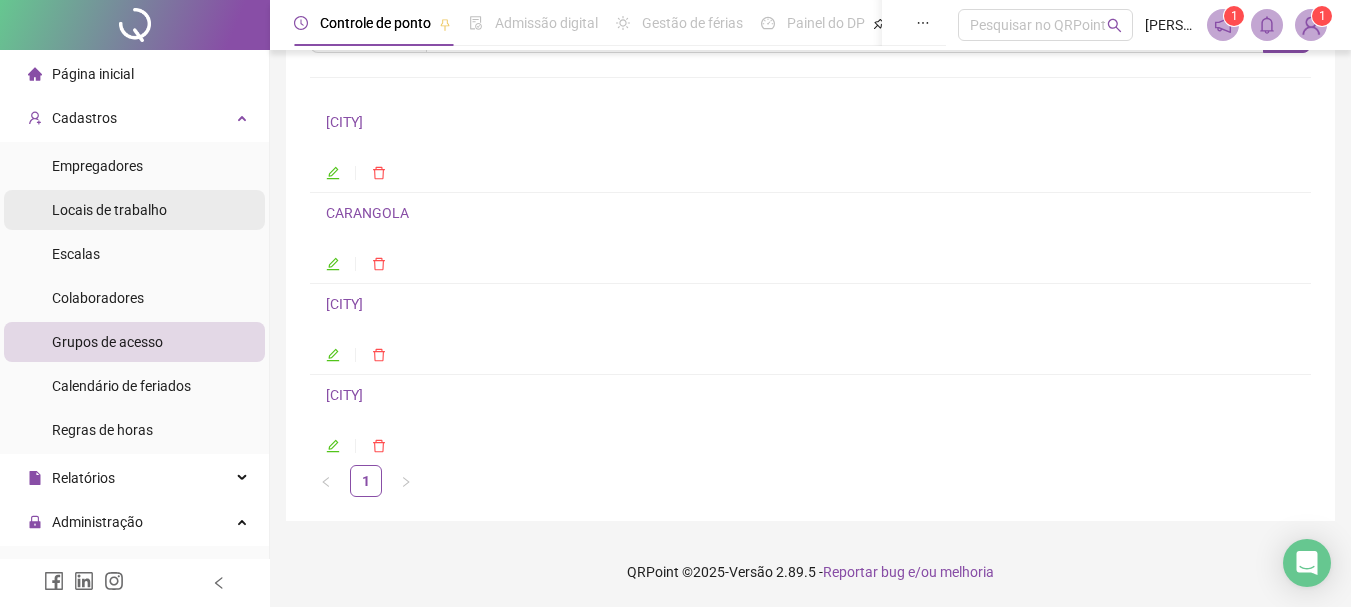 click on "Locais de trabalho" at bounding box center [109, 210] 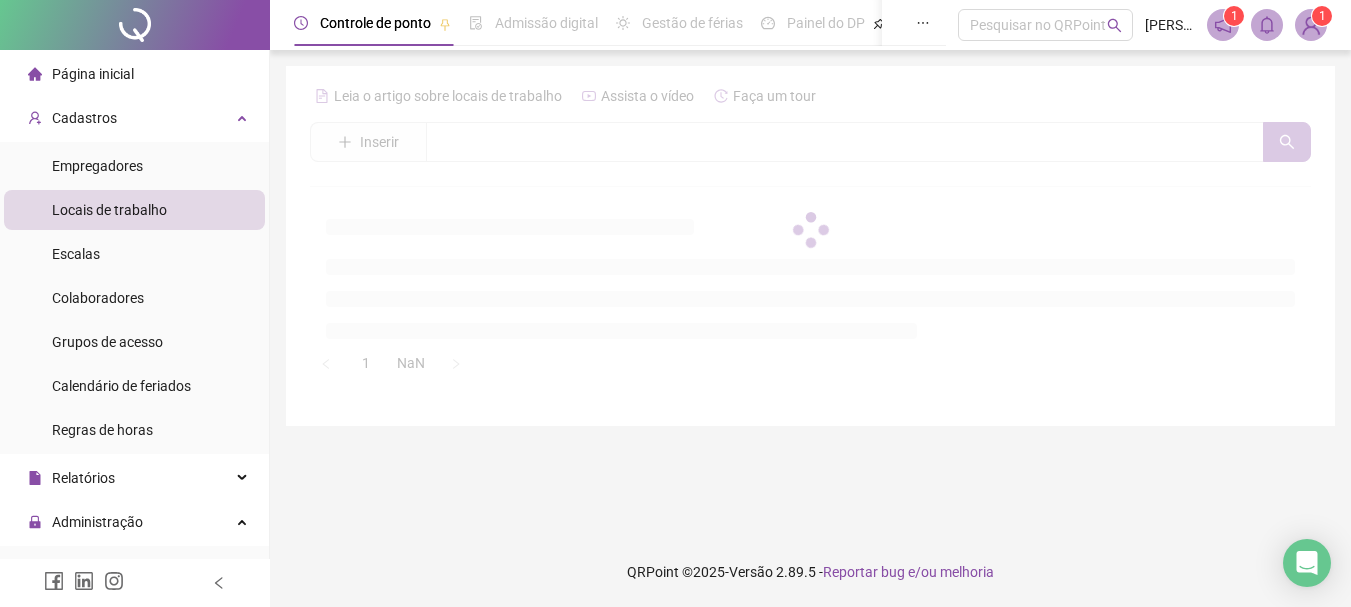 scroll, scrollTop: 0, scrollLeft: 0, axis: both 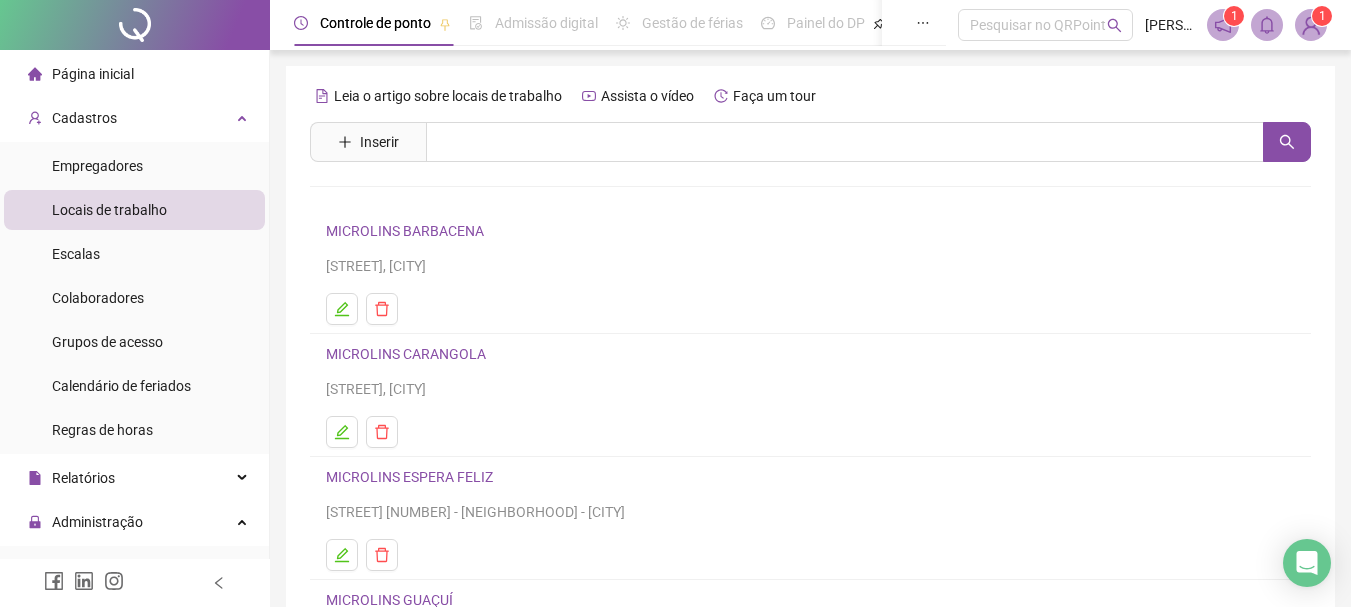 click on "MICROLINS ESPERA FELIZ" at bounding box center (409, 477) 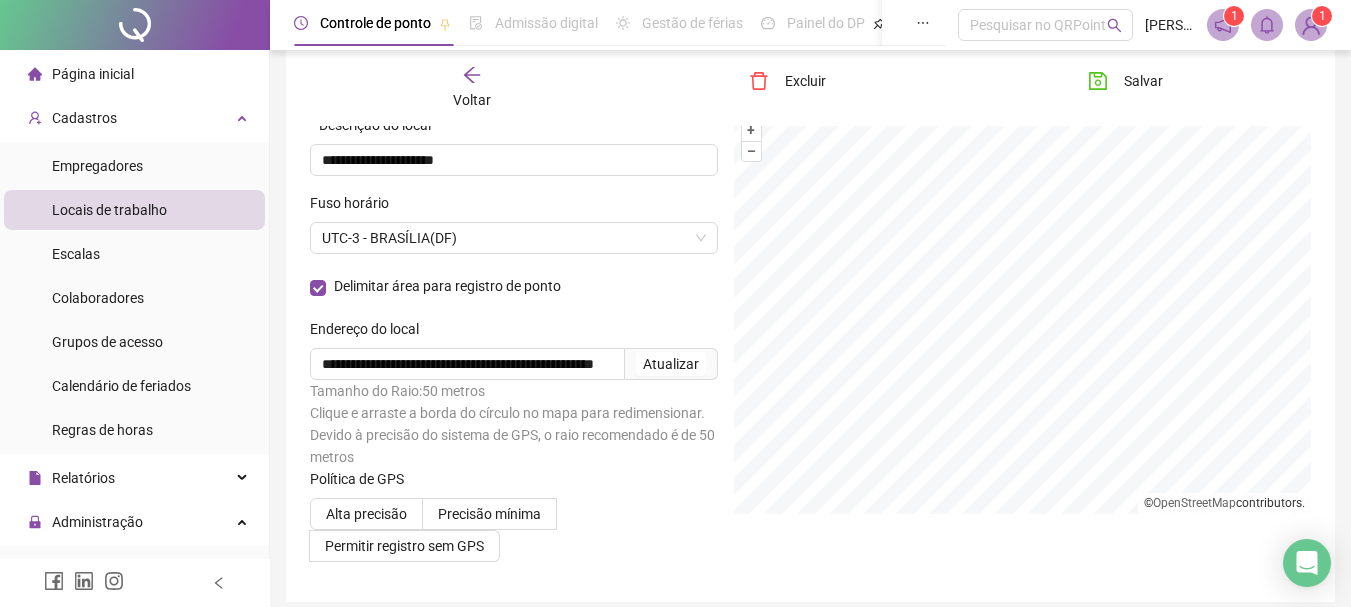 scroll, scrollTop: 214, scrollLeft: 0, axis: vertical 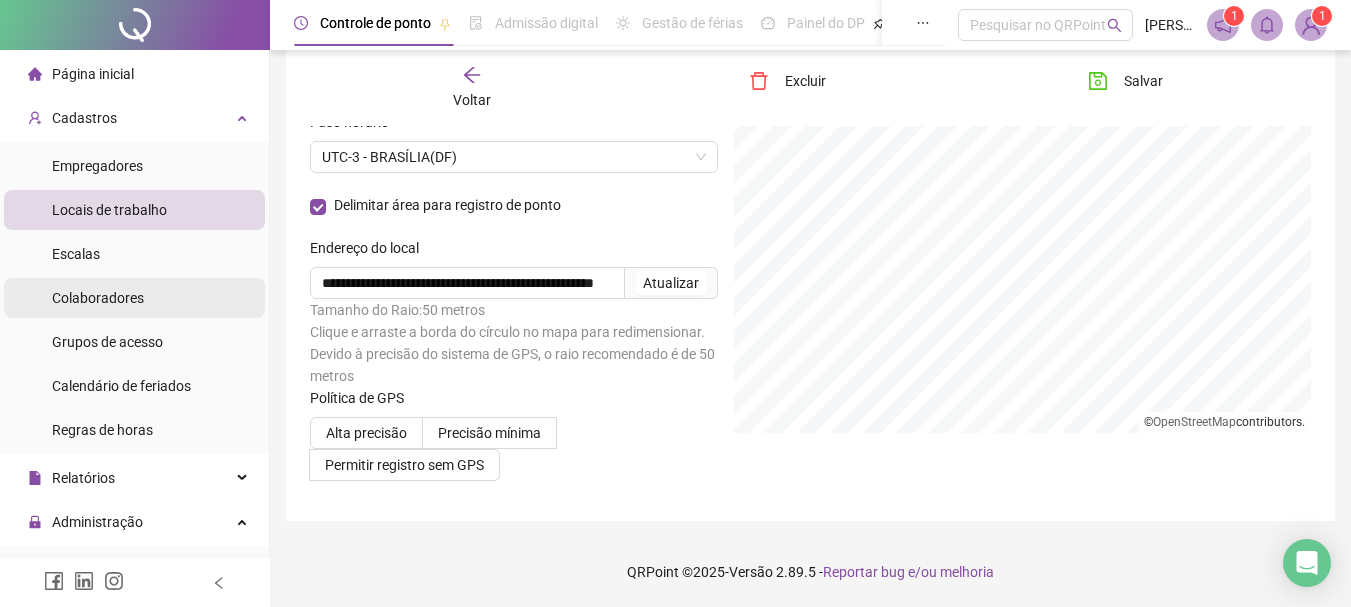 click on "Colaboradores" at bounding box center (98, 298) 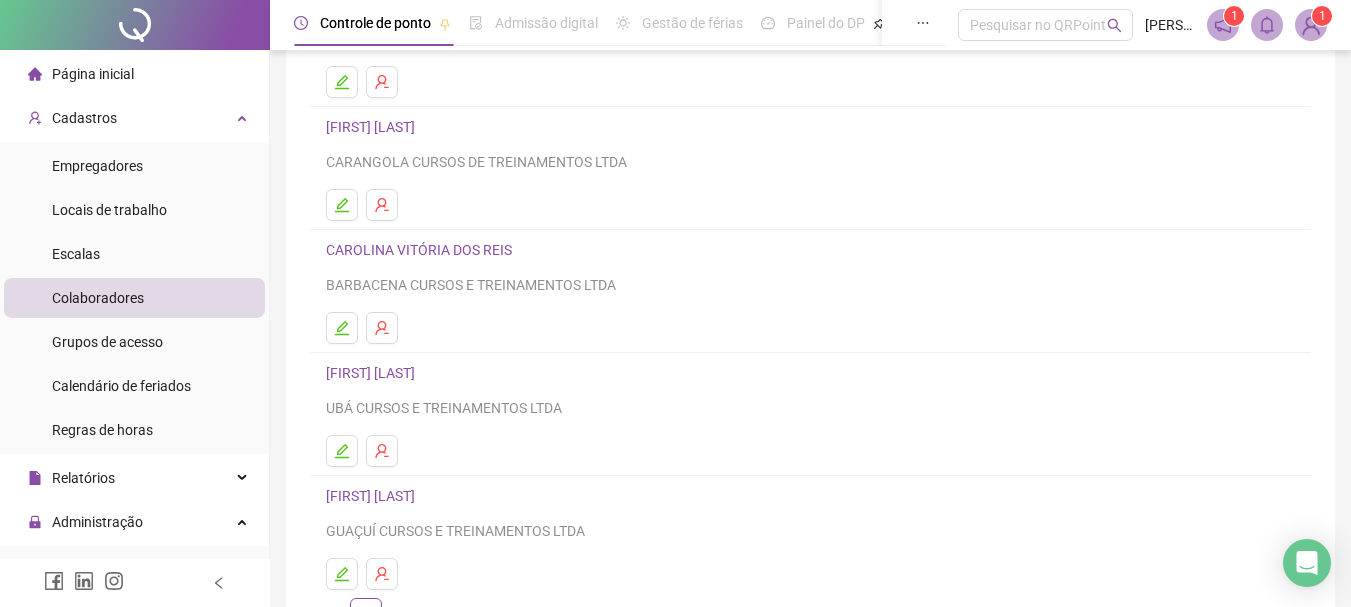 scroll, scrollTop: 320, scrollLeft: 0, axis: vertical 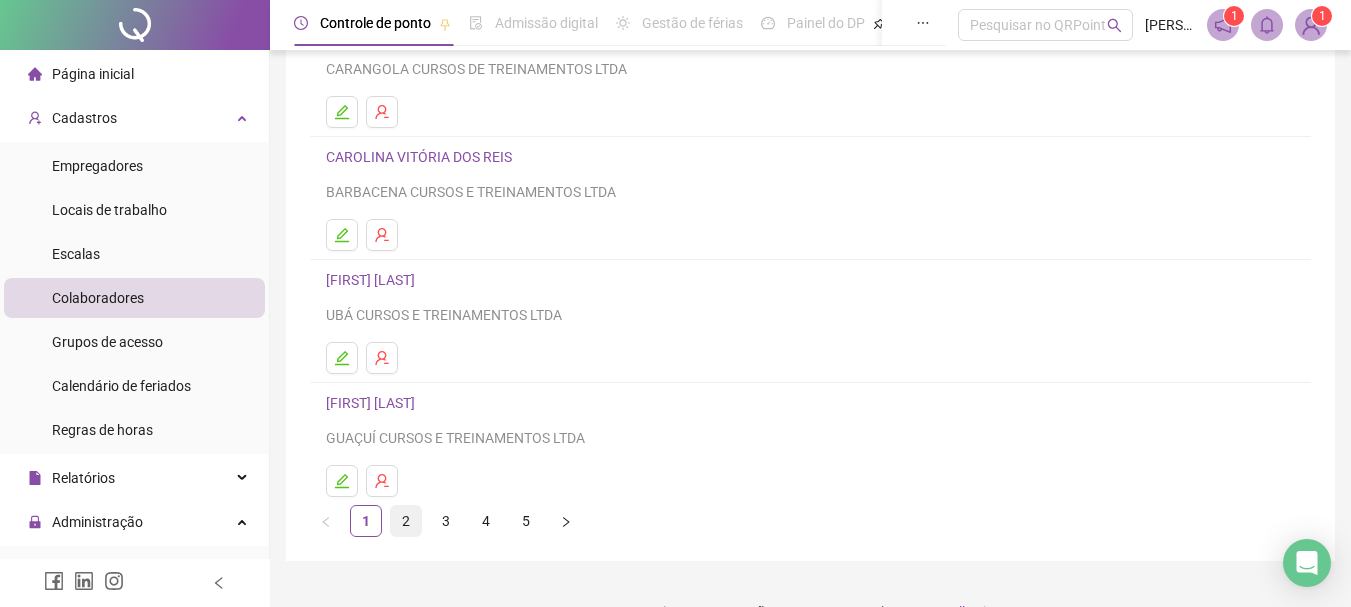click on "2" at bounding box center (406, 521) 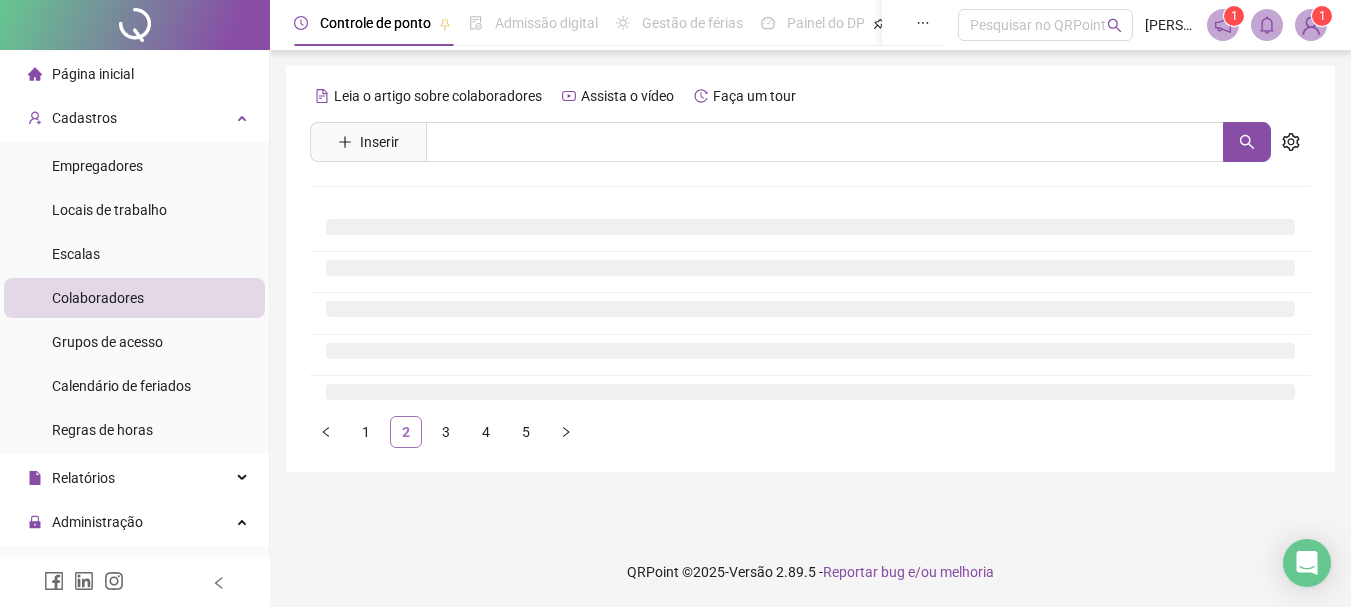 scroll, scrollTop: 0, scrollLeft: 0, axis: both 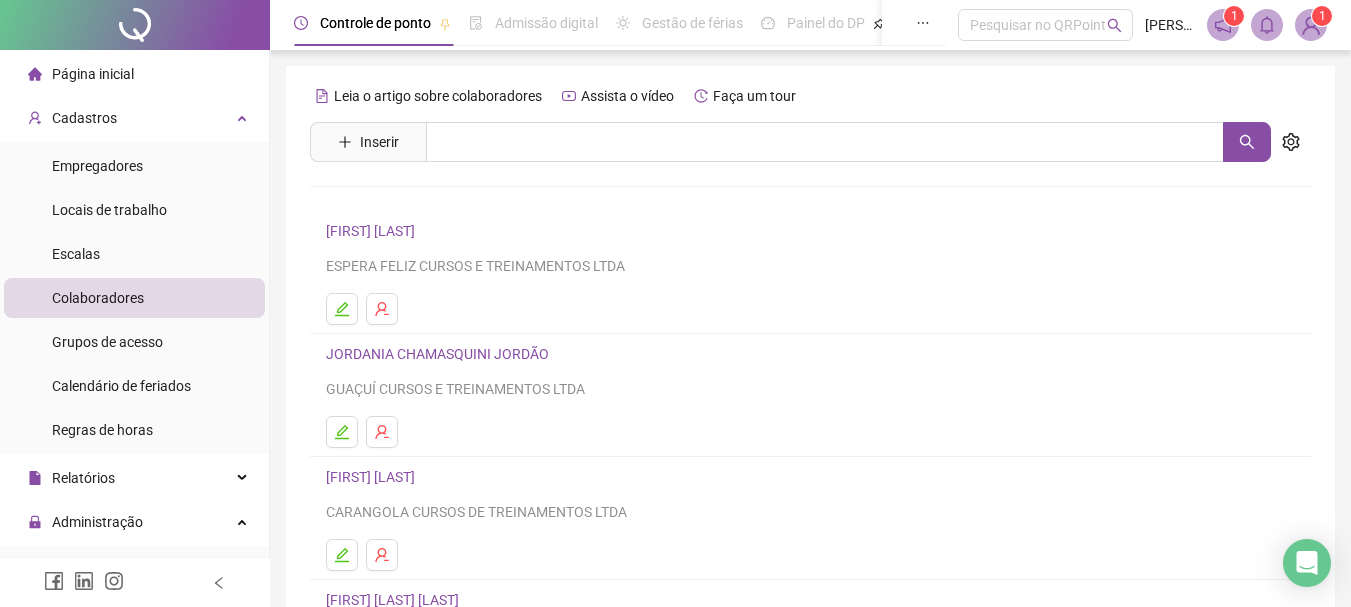 click on "[FIRST] [LAST]" at bounding box center (373, 231) 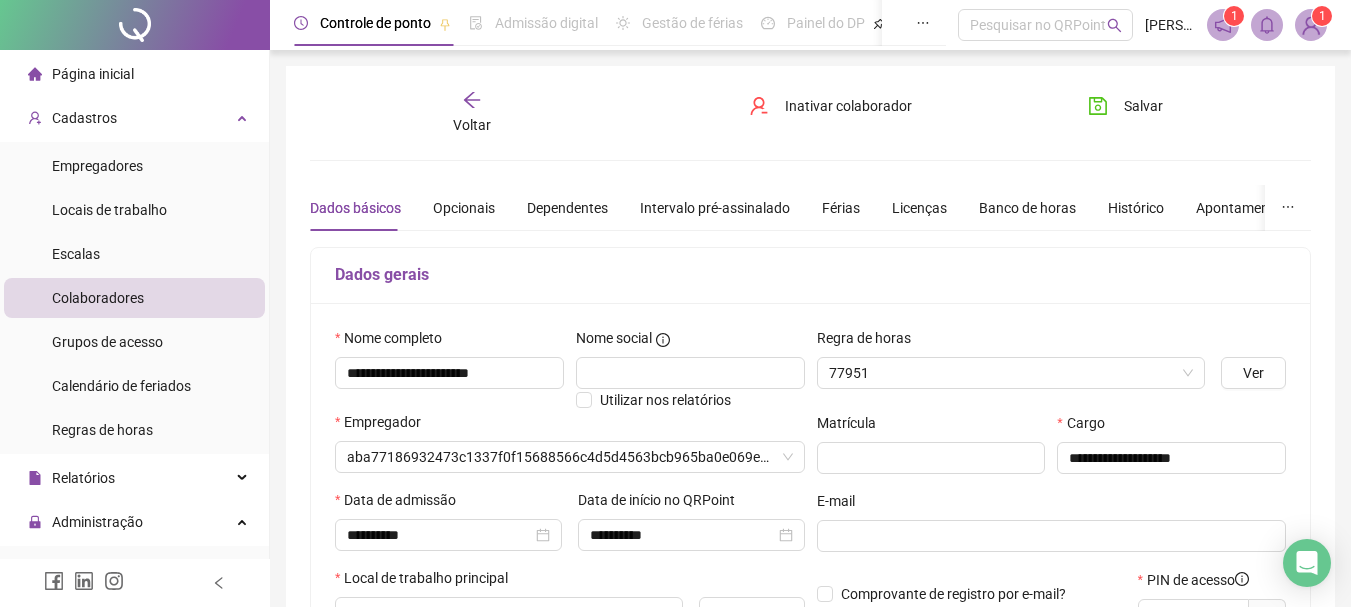 type on "**********" 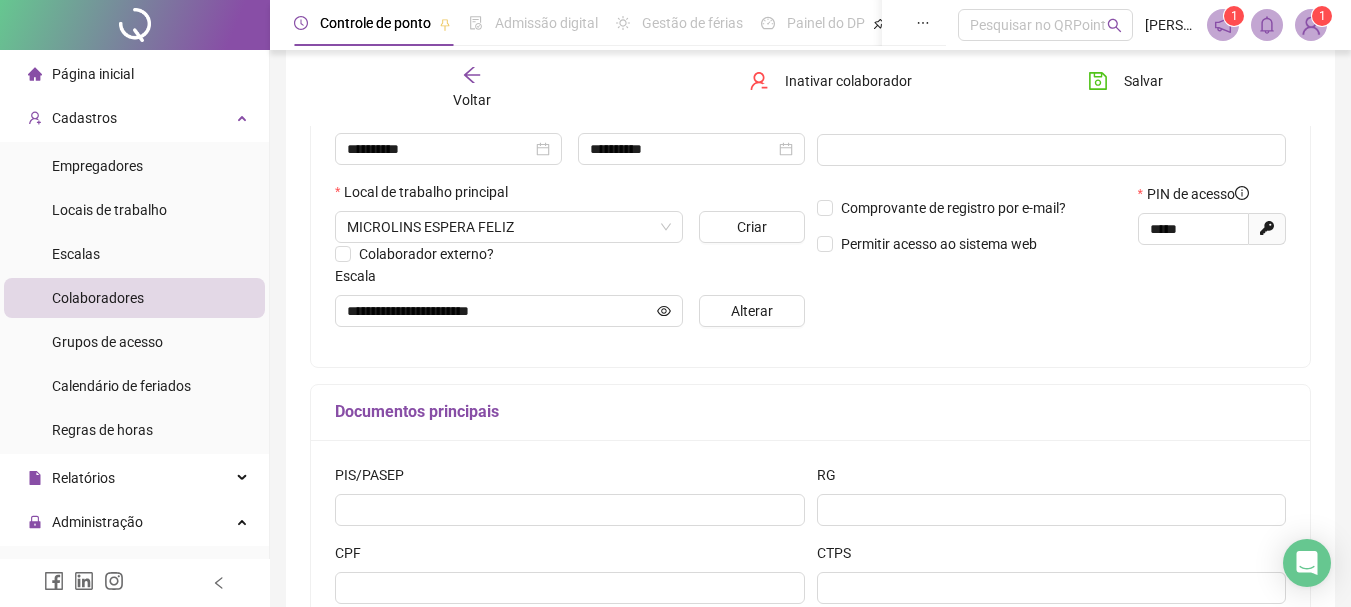 scroll, scrollTop: 439, scrollLeft: 0, axis: vertical 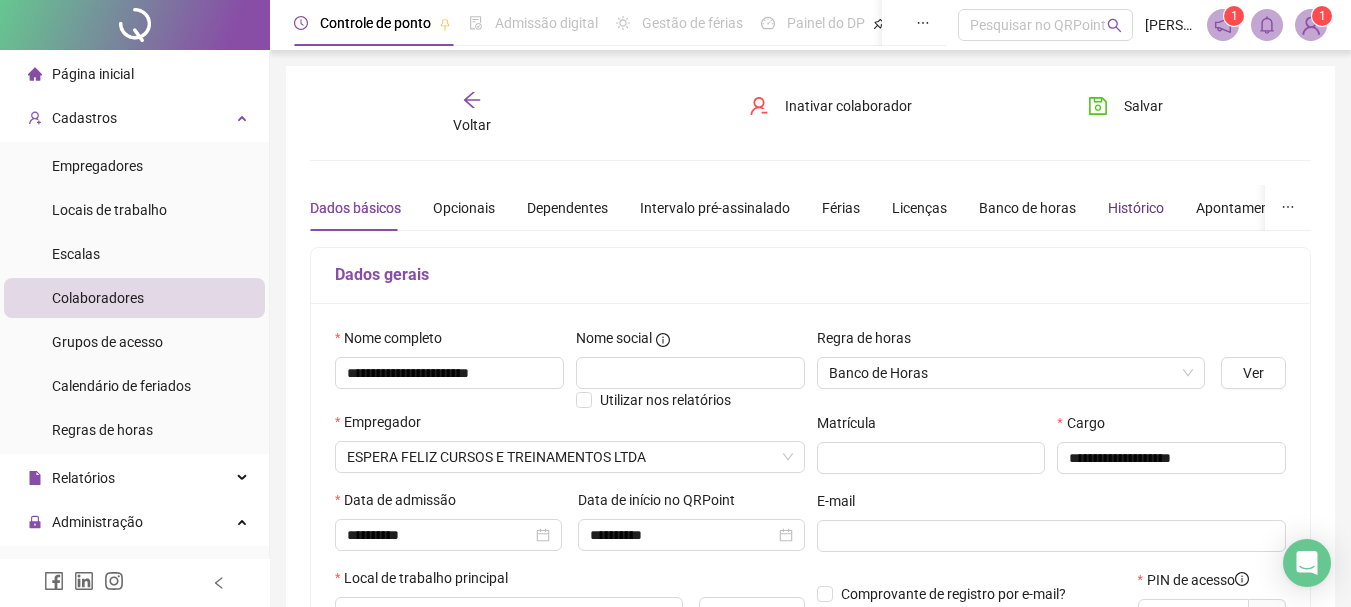 click on "Histórico" at bounding box center [1136, 208] 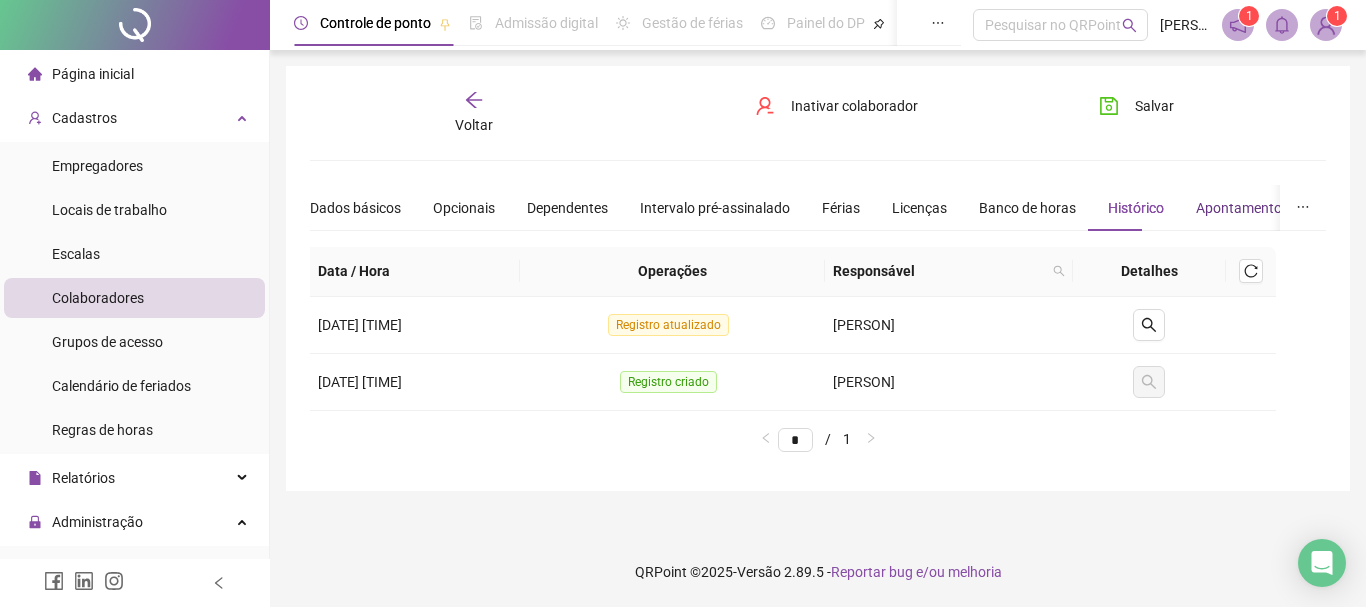 click on "Apontamentos" at bounding box center [1242, 208] 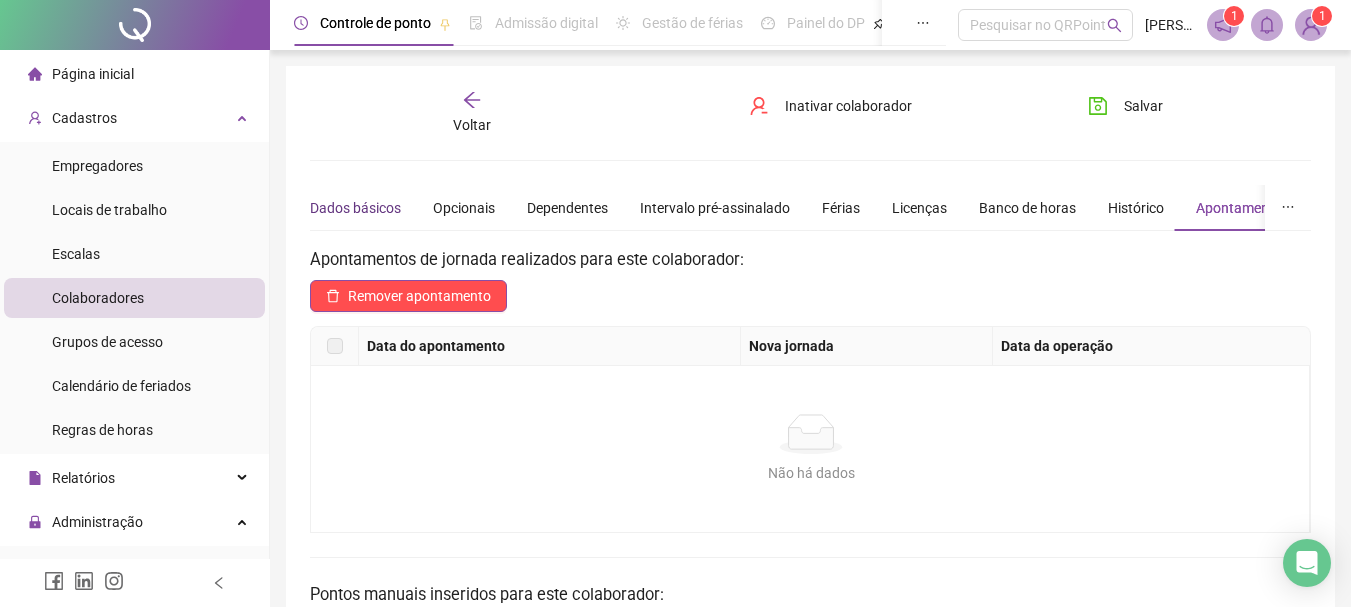 click on "Dados básicos" at bounding box center (355, 208) 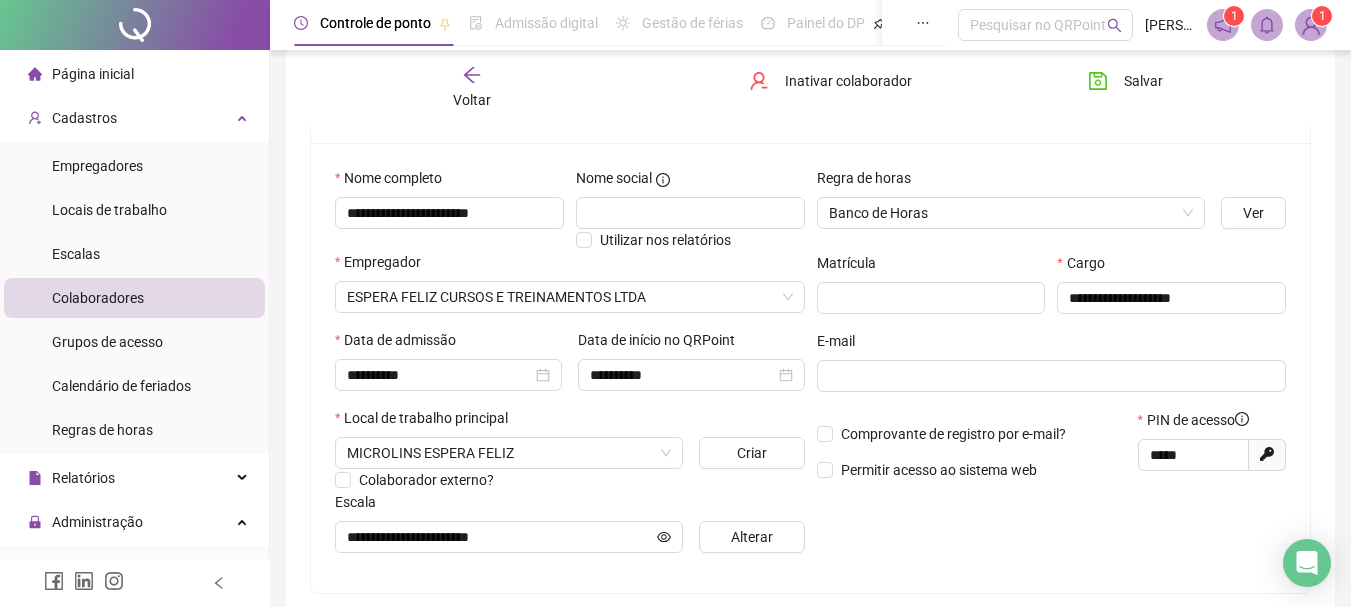 scroll, scrollTop: 200, scrollLeft: 0, axis: vertical 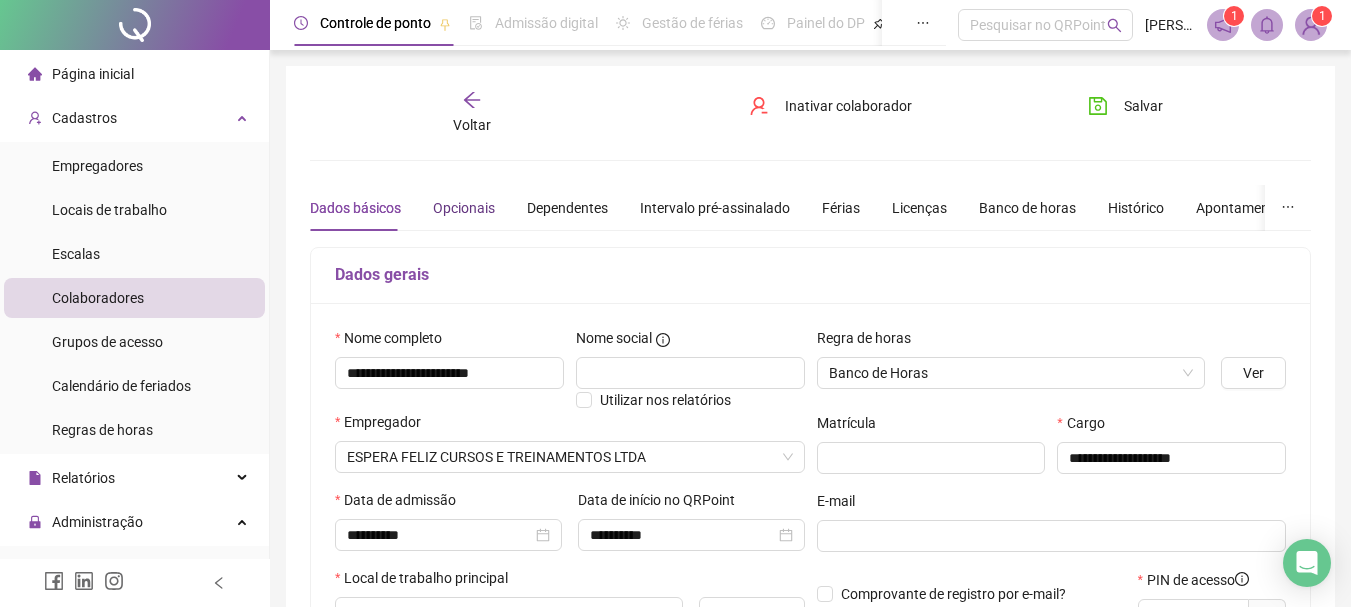 click on "Opcionais" at bounding box center [464, 208] 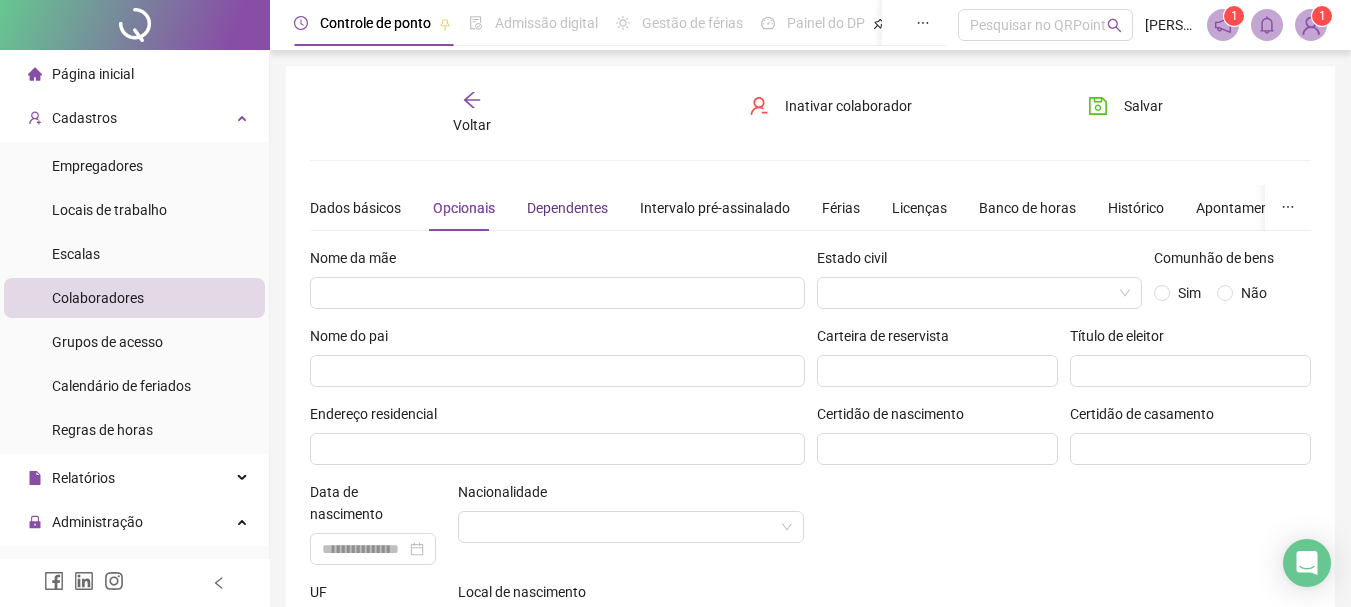 click on "Dependentes" at bounding box center (567, 208) 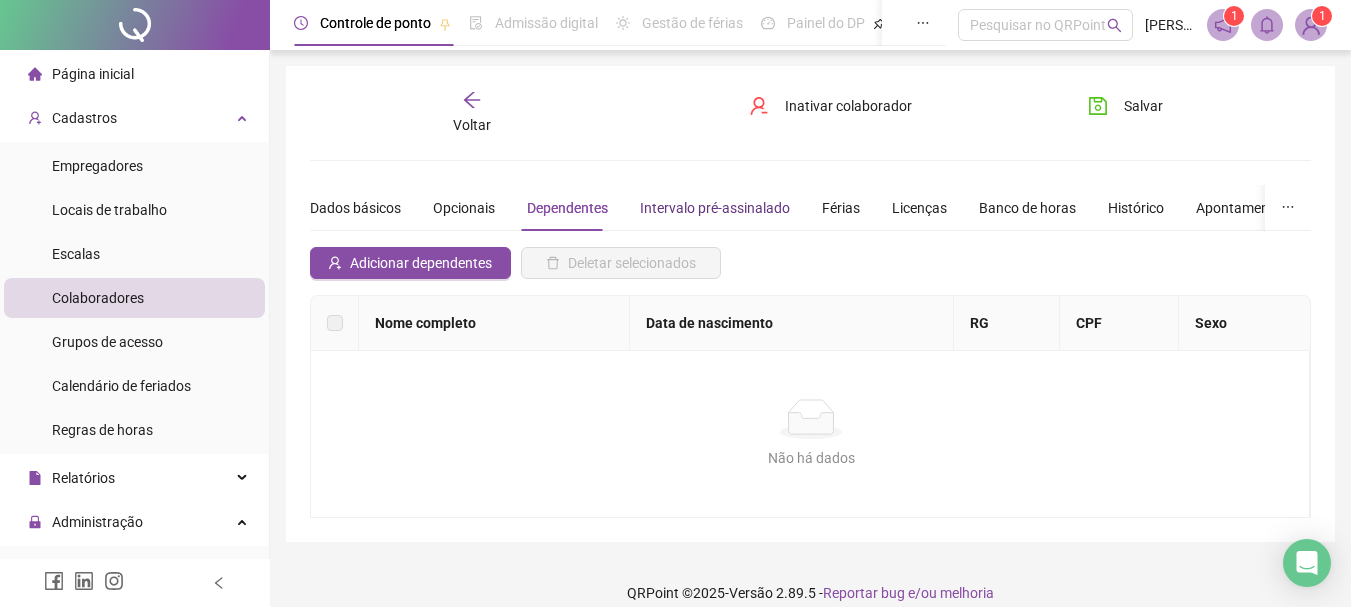 click on "Intervalo pré-assinalado" at bounding box center (715, 208) 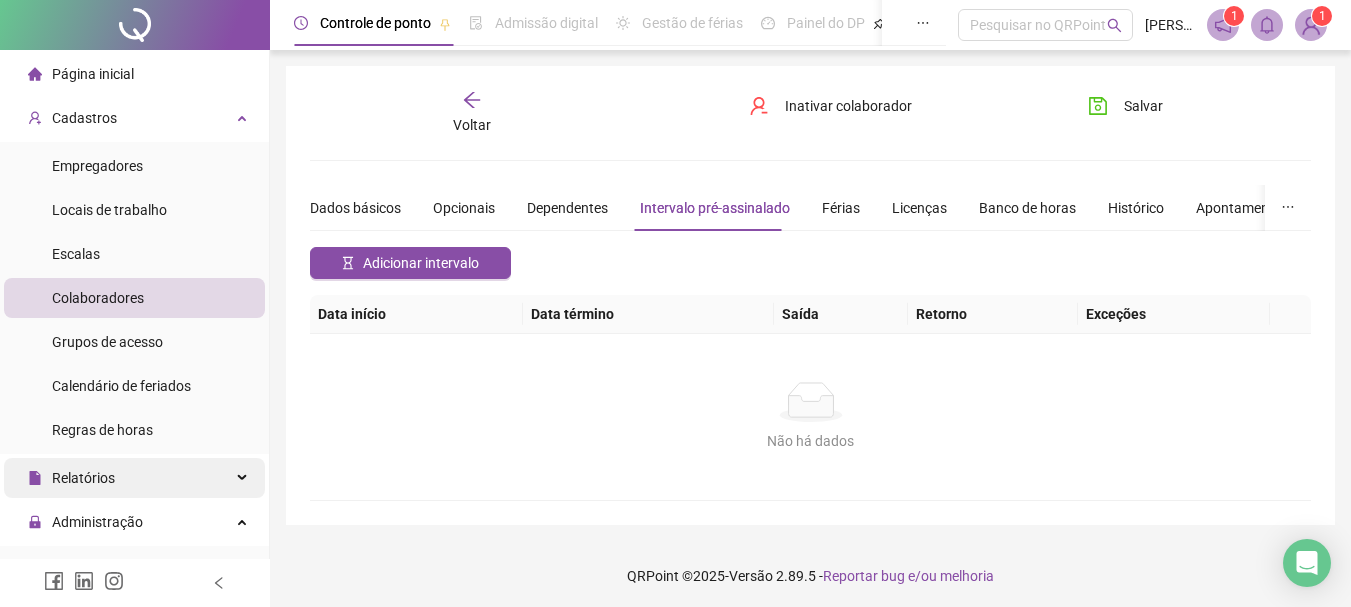 click on "Relatórios" at bounding box center (134, 478) 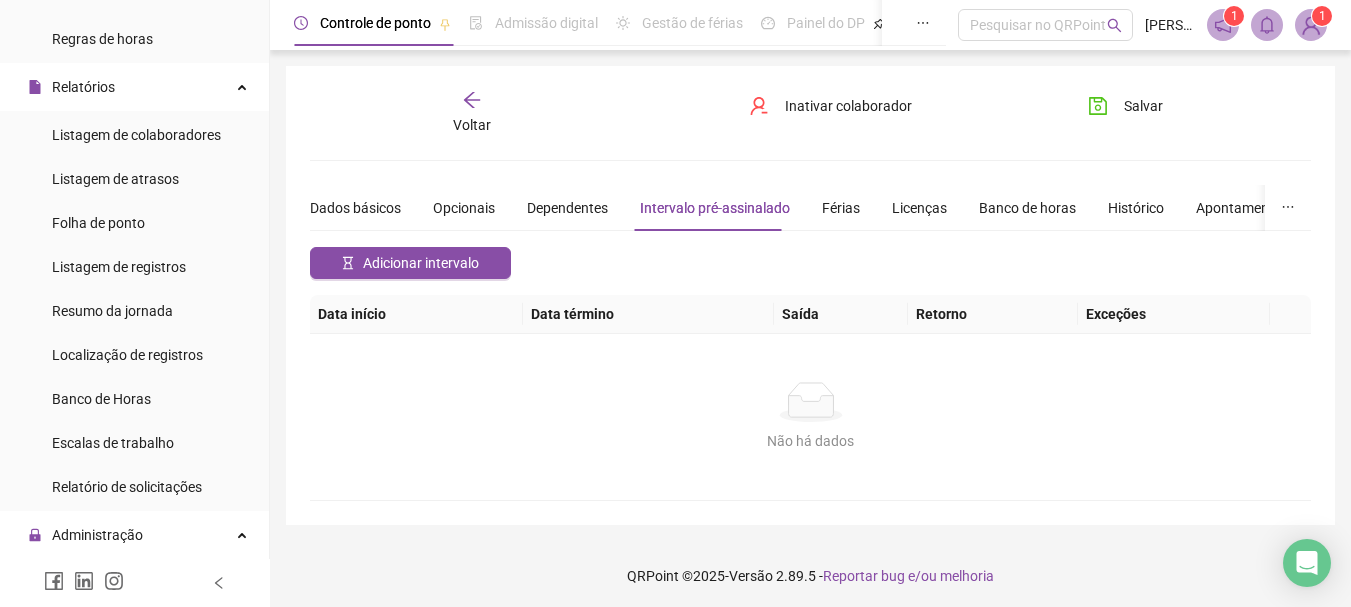 scroll, scrollTop: 393, scrollLeft: 0, axis: vertical 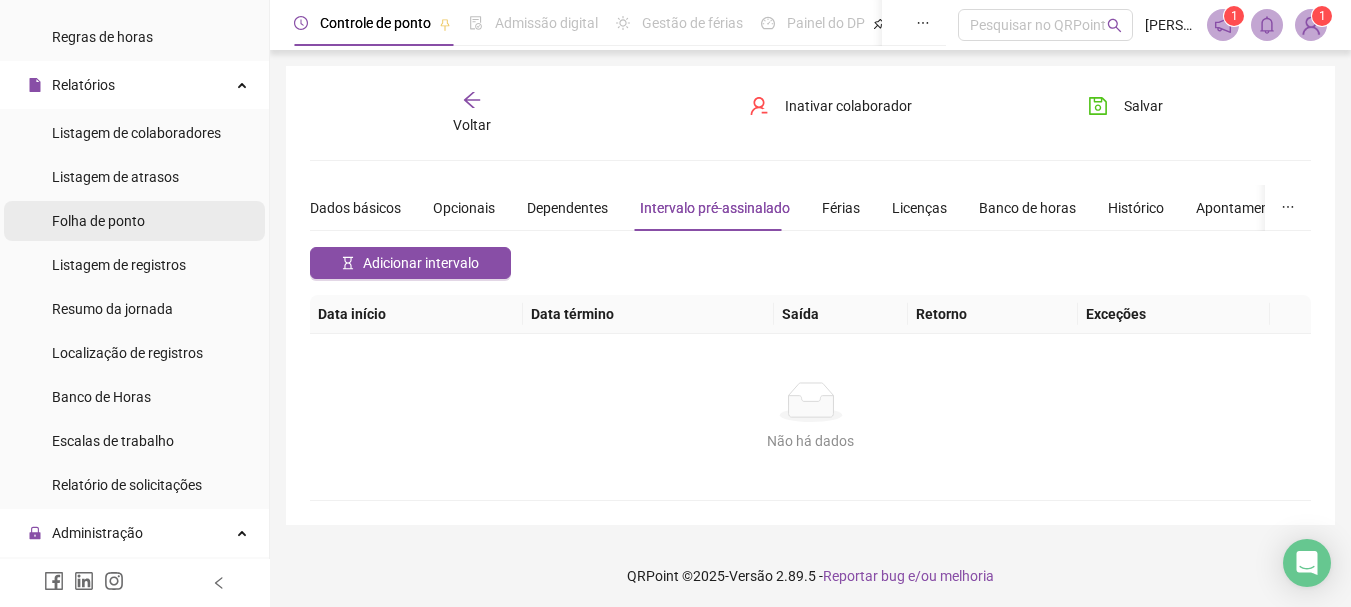 click on "Folha de ponto" at bounding box center (98, 221) 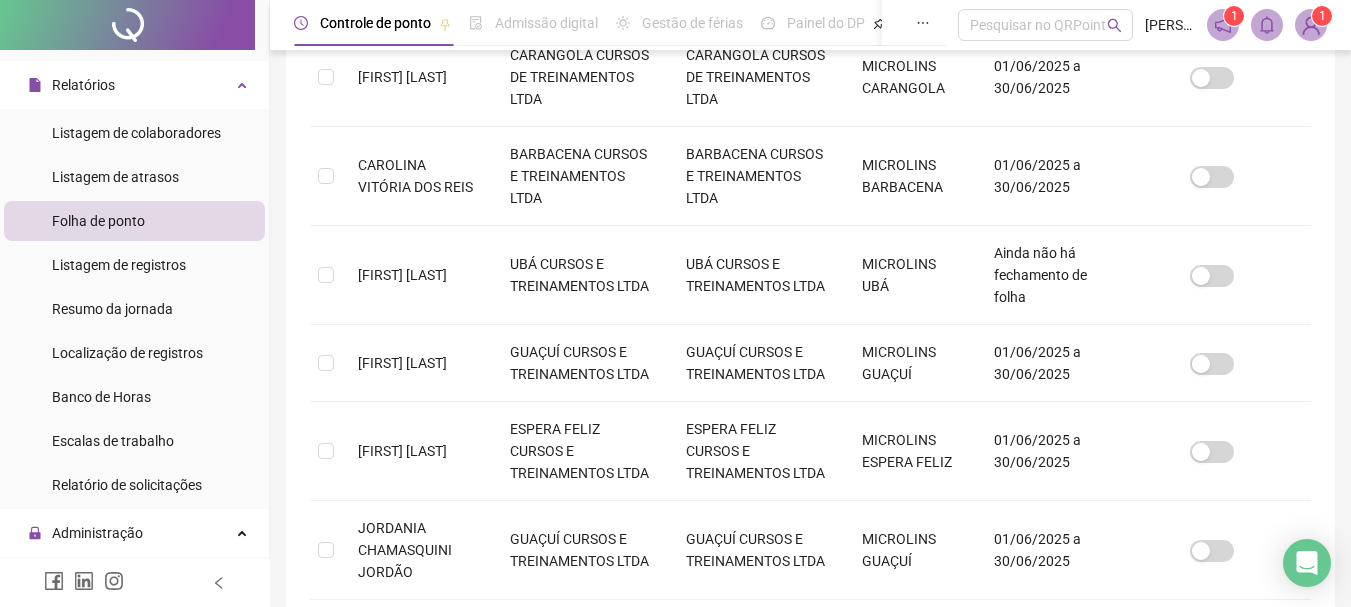 scroll, scrollTop: 599, scrollLeft: 0, axis: vertical 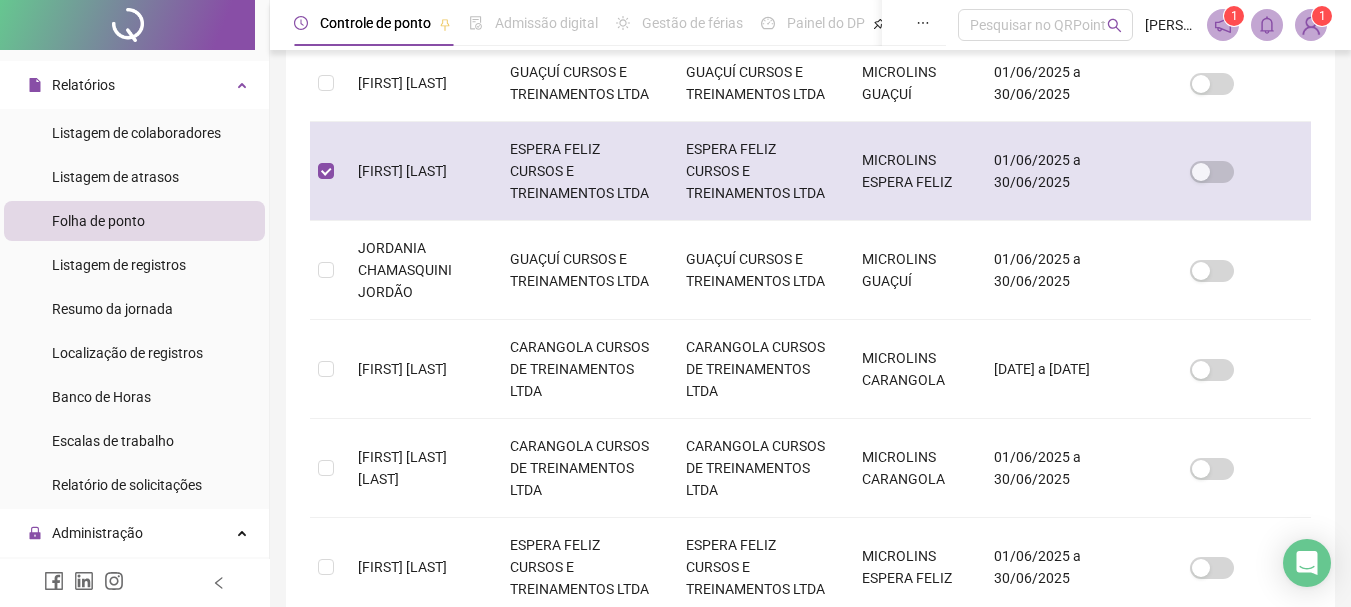 click on "MICROLINS ESPERA FELIZ" at bounding box center (912, 171) 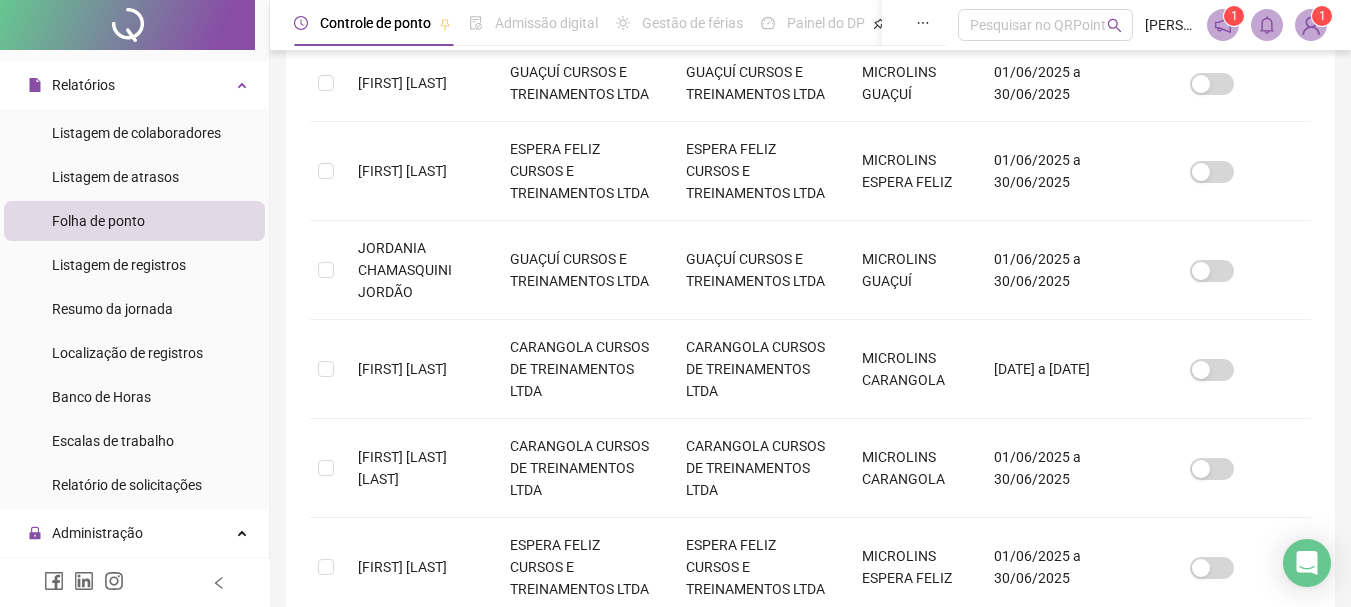click on "Colaboradores" at bounding box center [810, -499] 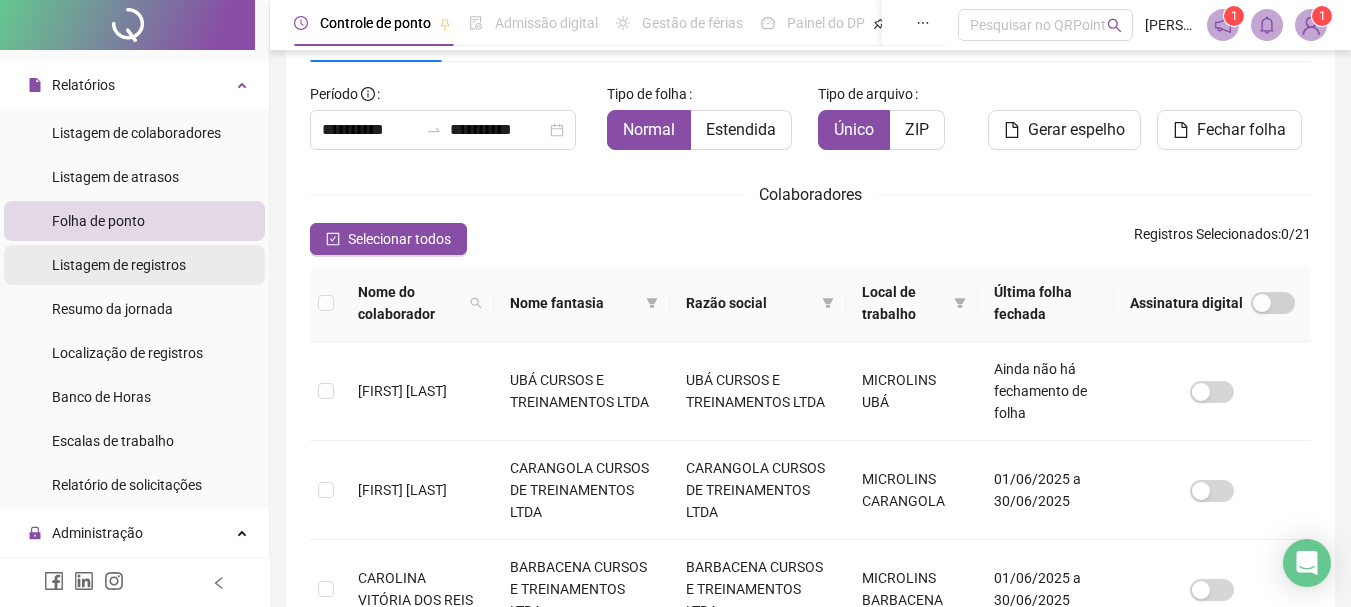 click on "Listagem de registros" at bounding box center [119, 265] 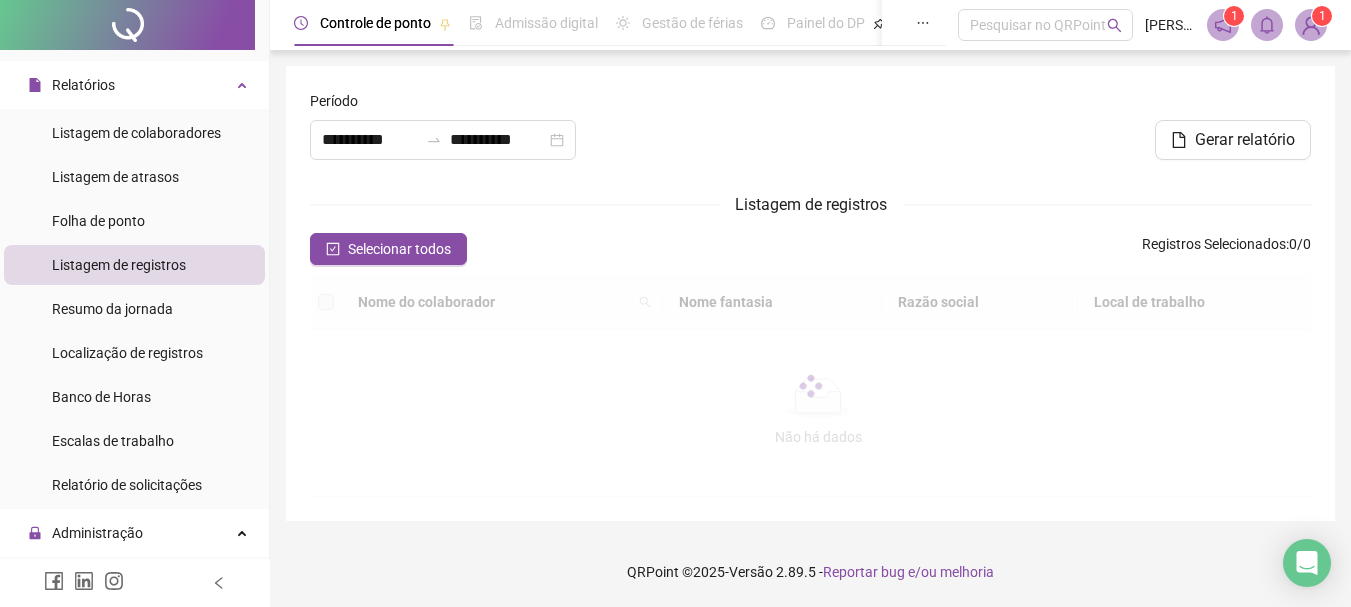 scroll, scrollTop: 0, scrollLeft: 0, axis: both 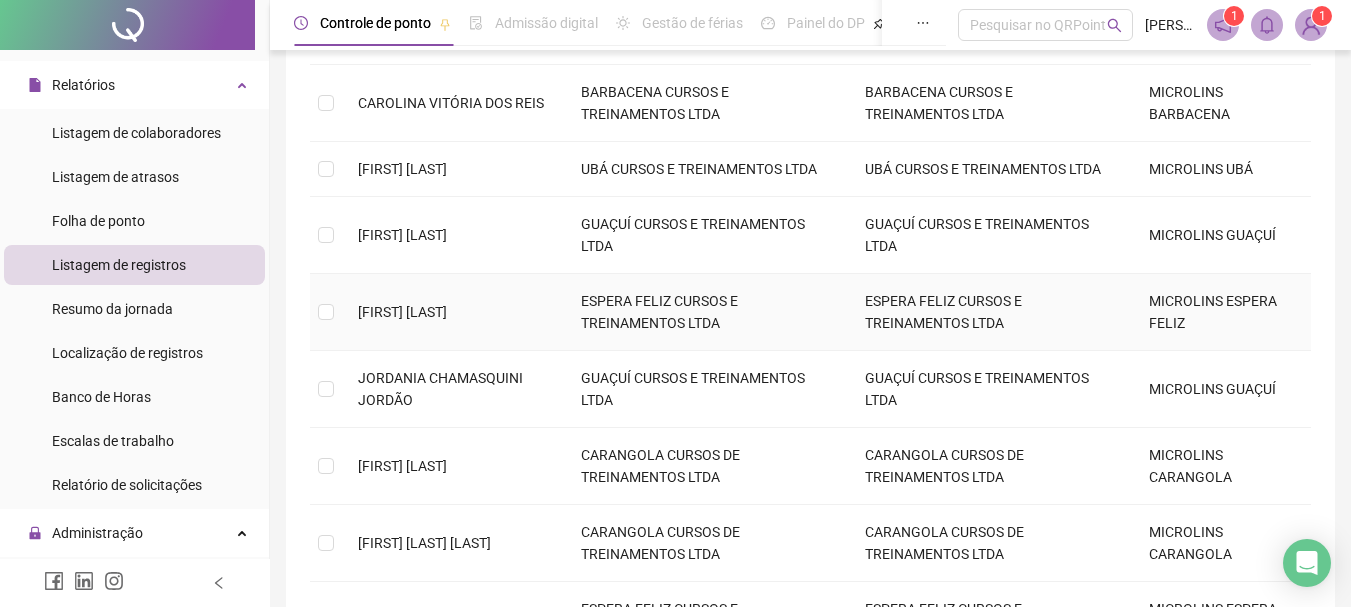 click on "ESPERA FELIZ CURSOS E TREINAMENTOS LTDA" at bounding box center [707, 312] 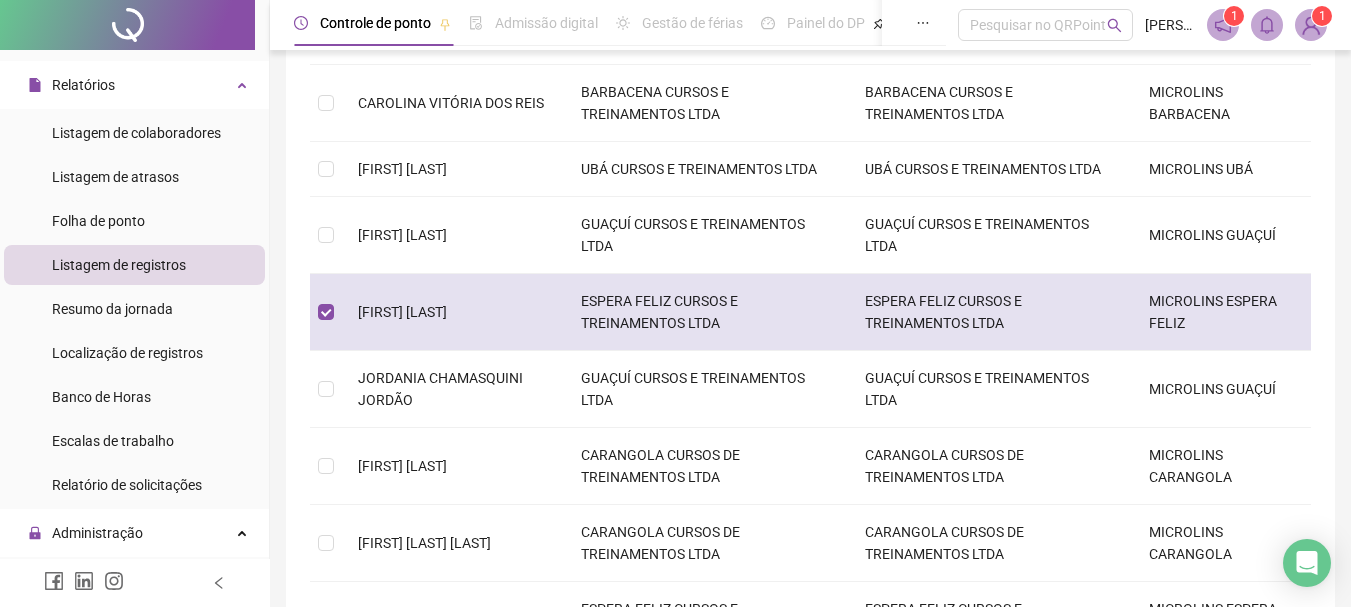 click on "ESPERA FELIZ CURSOS E TREINAMENTOS LTDA" at bounding box center [707, 312] 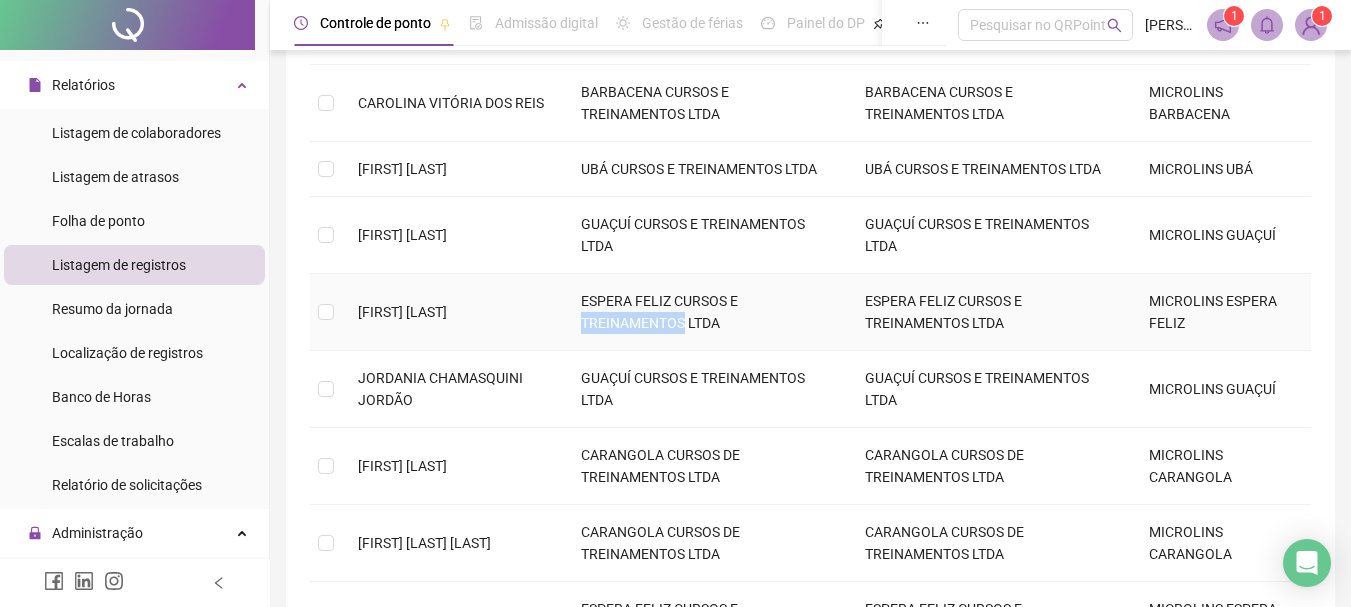 click on "ESPERA FELIZ CURSOS E TREINAMENTOS LTDA" at bounding box center [707, 312] 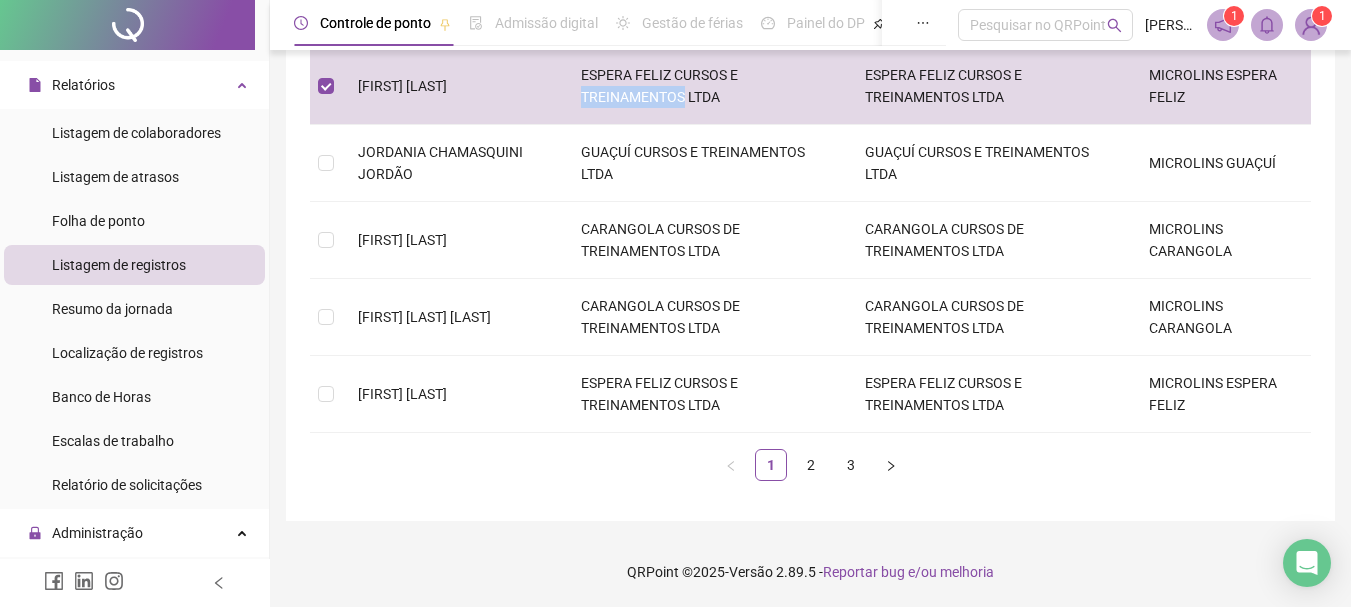 scroll, scrollTop: 645, scrollLeft: 0, axis: vertical 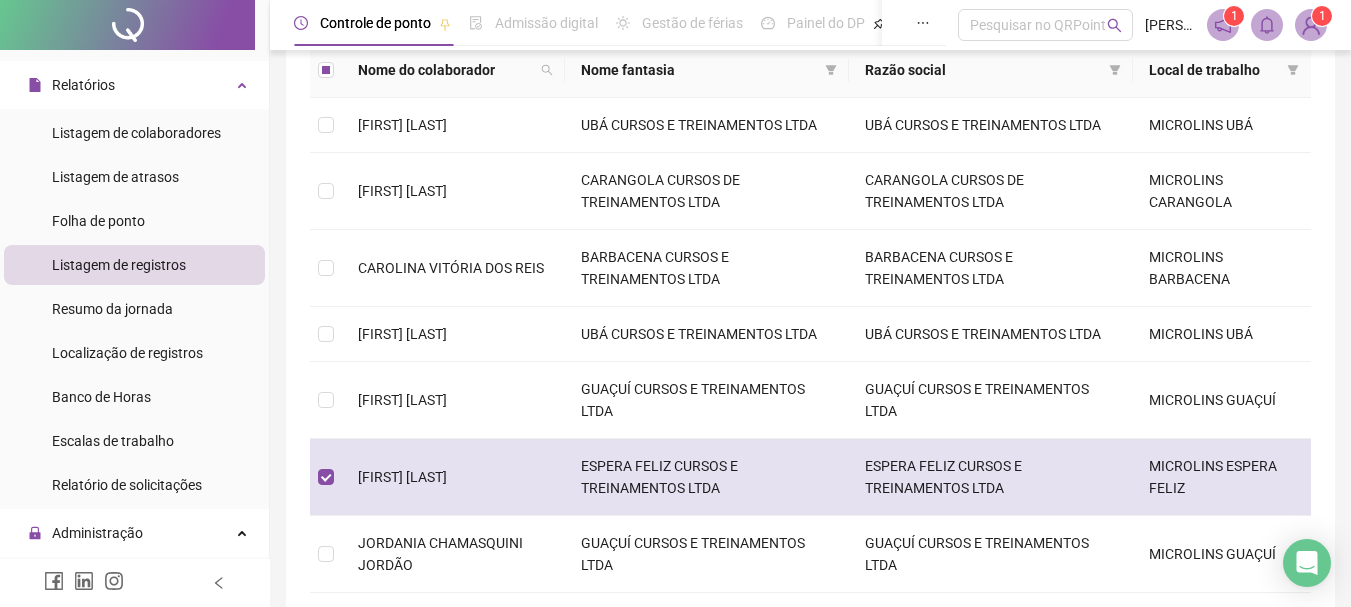 click on "[FIRST] [LAST]" at bounding box center (453, 477) 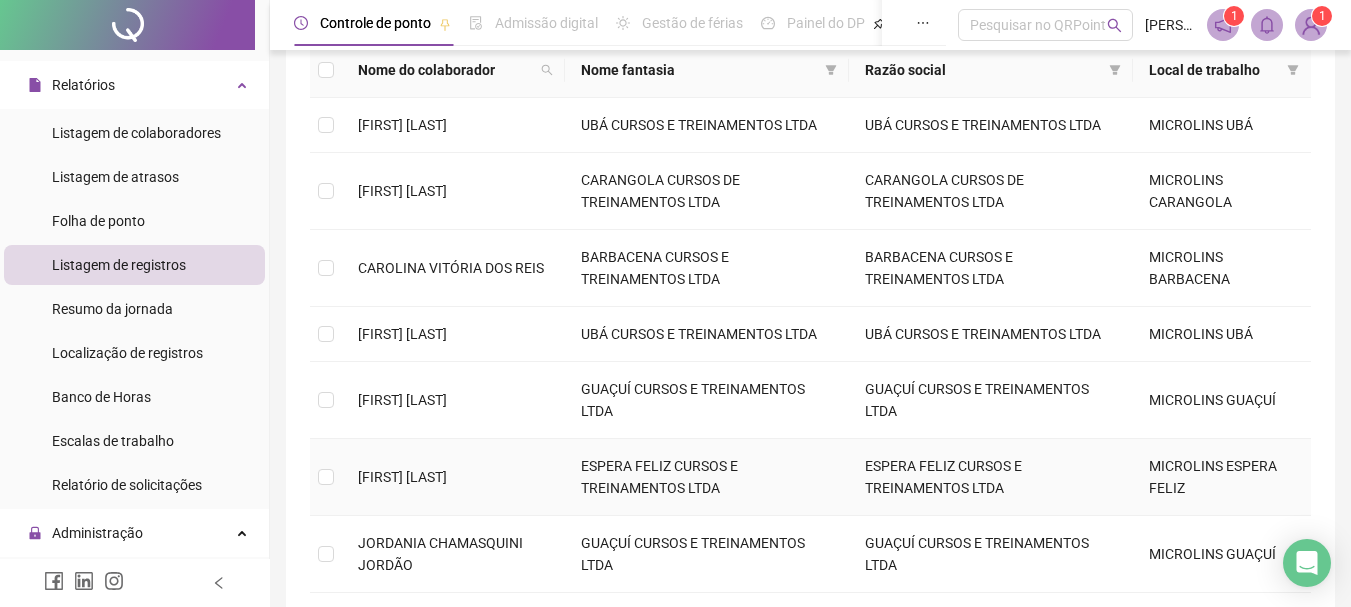 click on "[FIRST] [LAST]" at bounding box center [402, 477] 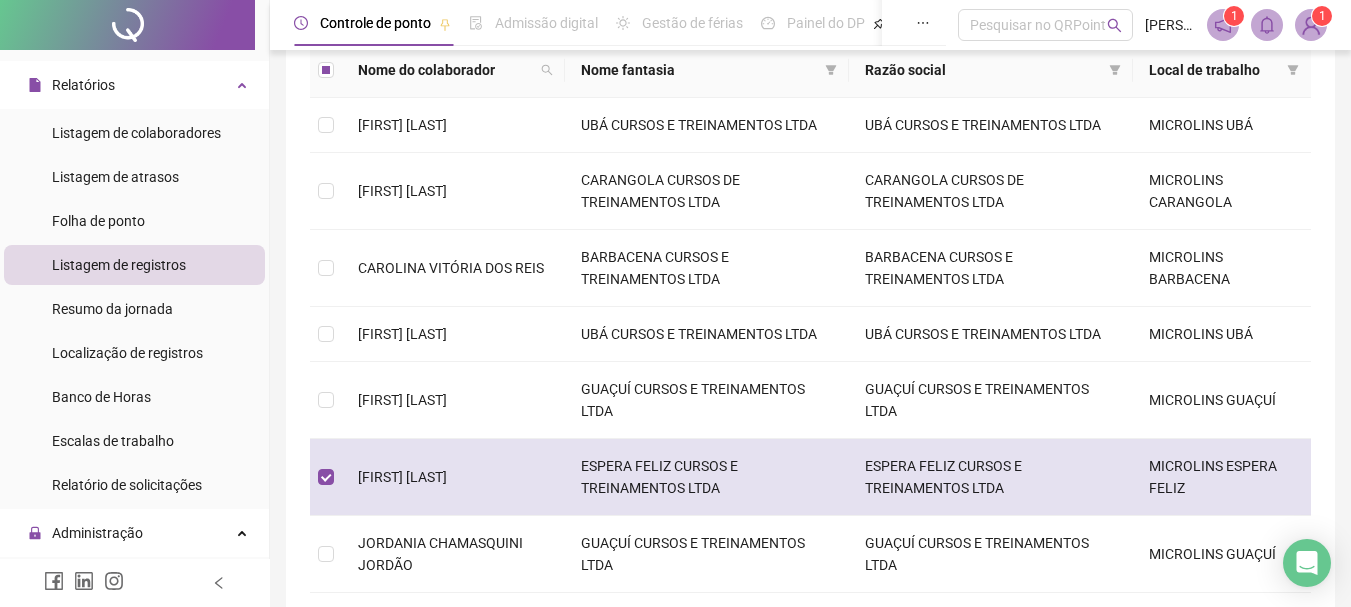 click on "[FIRST] [LAST]" at bounding box center (402, 477) 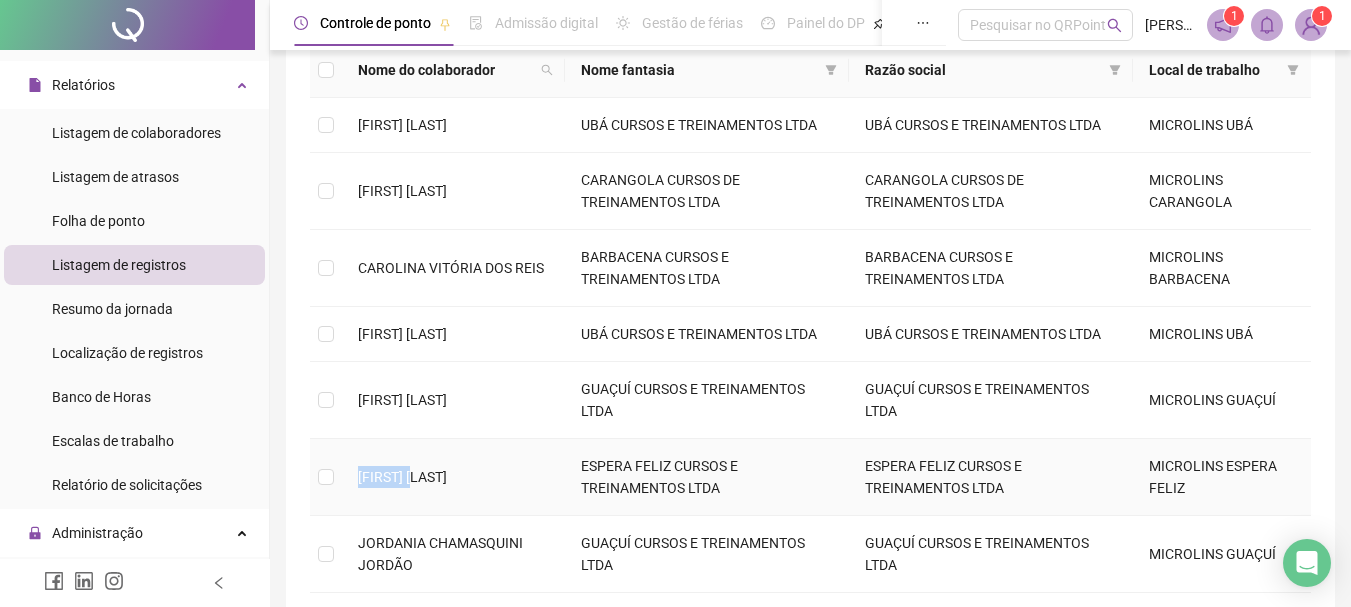 click on "[FIRST] [LAST]" at bounding box center [402, 477] 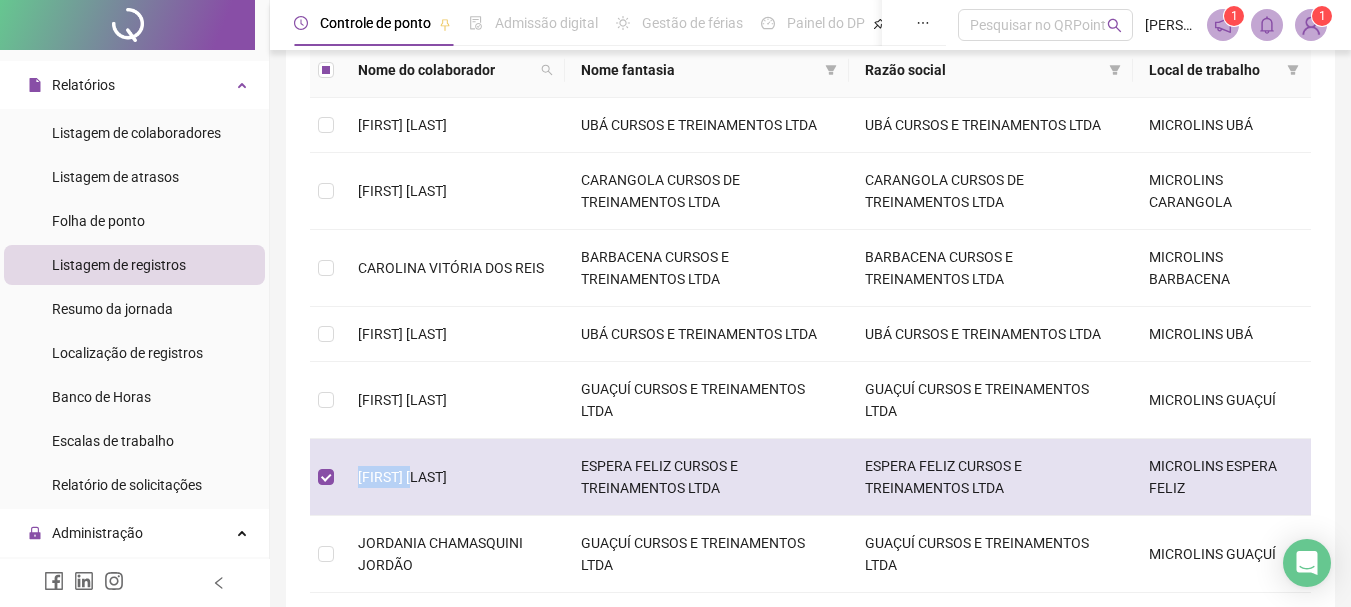 click on "[FIRST] [LAST]" at bounding box center (402, 477) 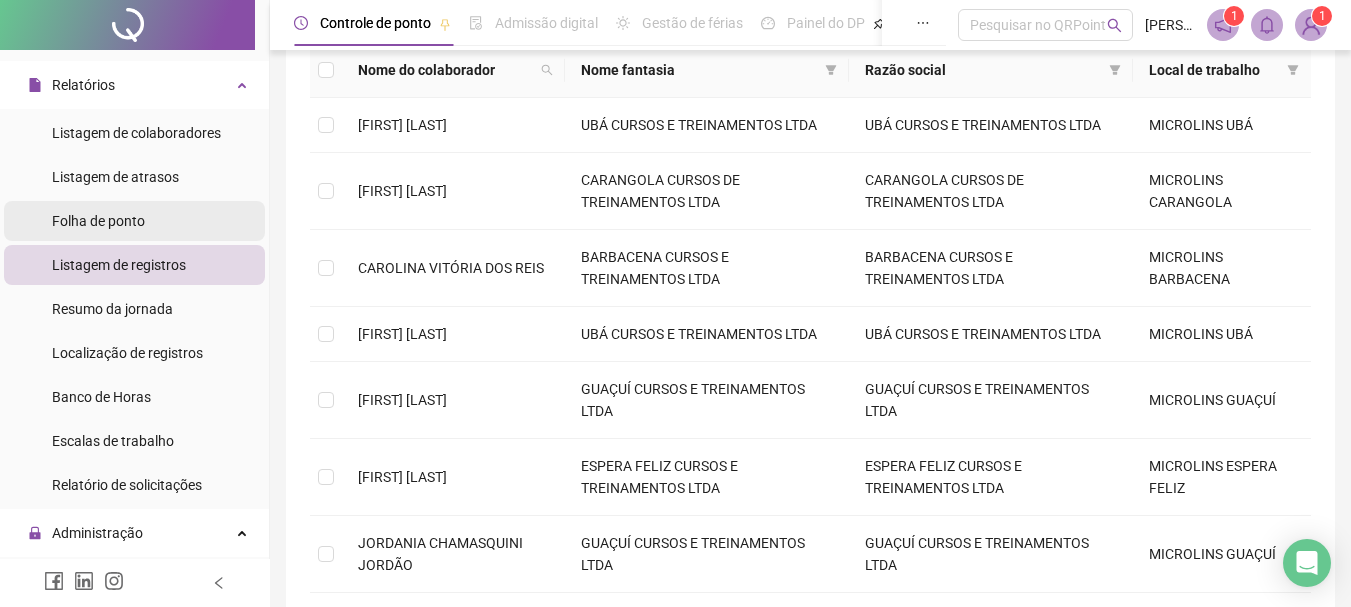 click on "Folha de ponto" at bounding box center (98, 221) 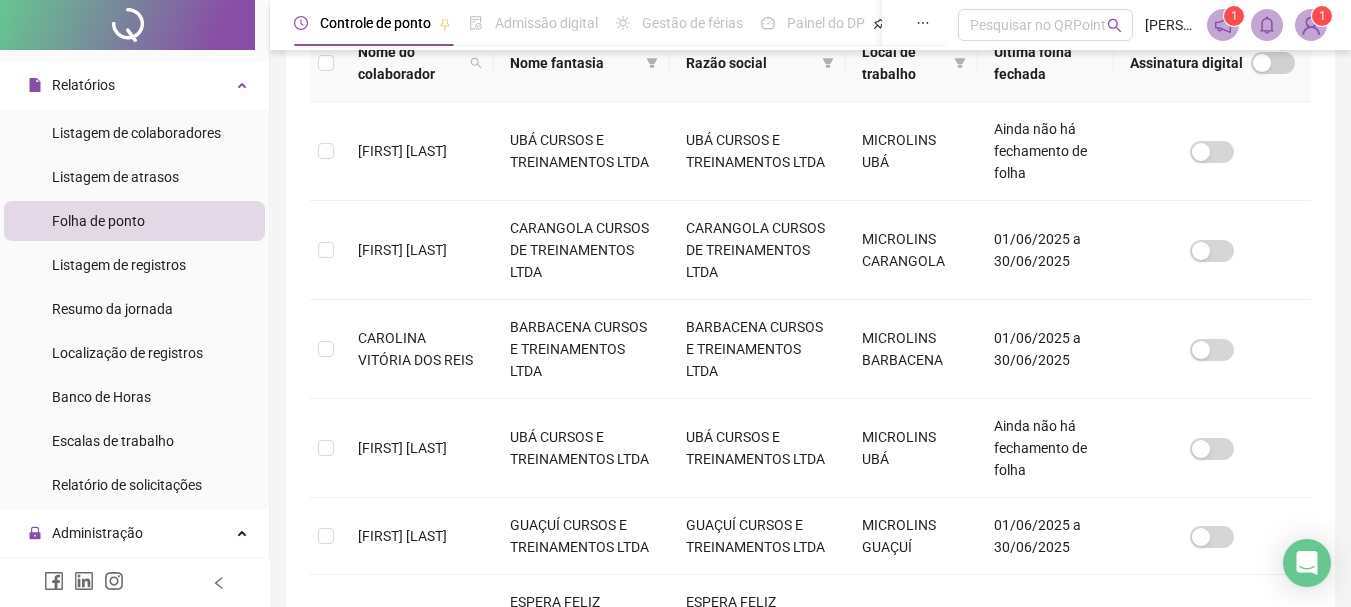 scroll, scrollTop: 519, scrollLeft: 0, axis: vertical 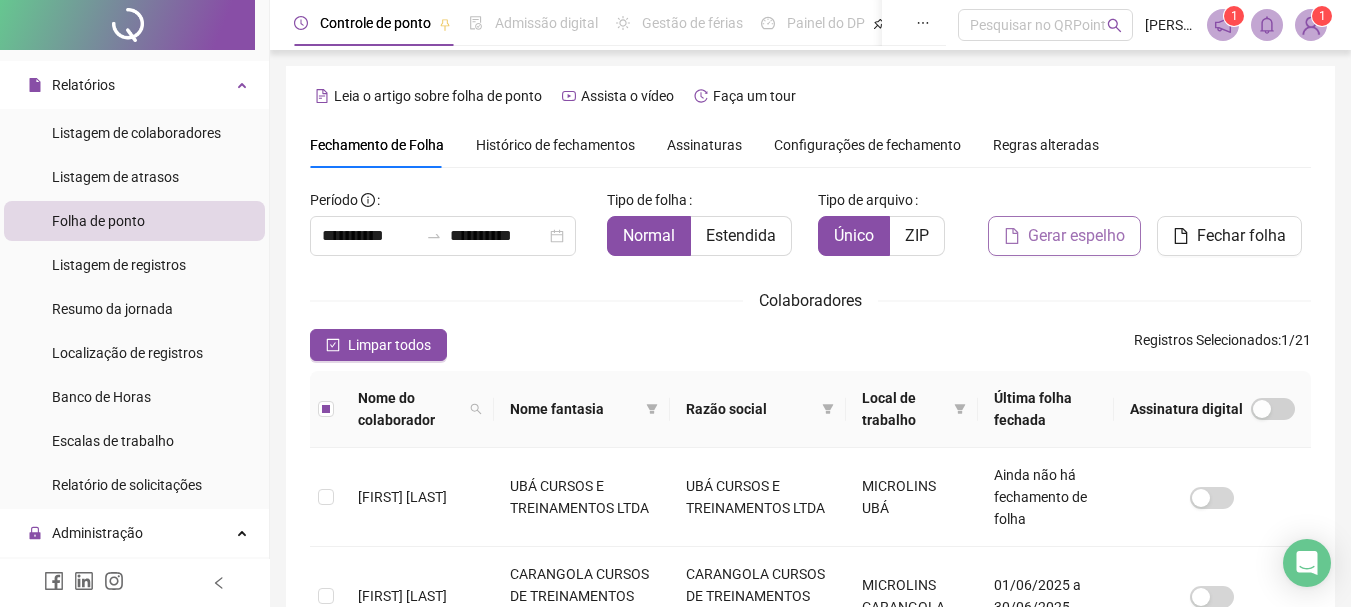 click on "Gerar espelho" at bounding box center [1064, 236] 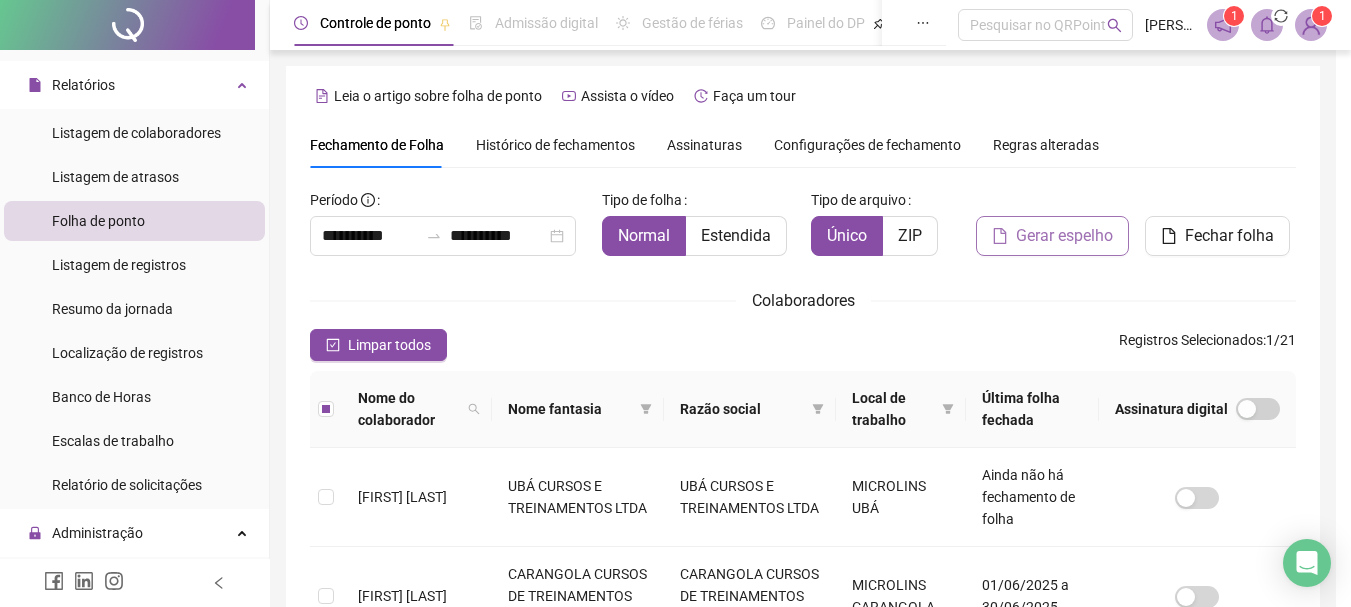 scroll, scrollTop: 106, scrollLeft: 0, axis: vertical 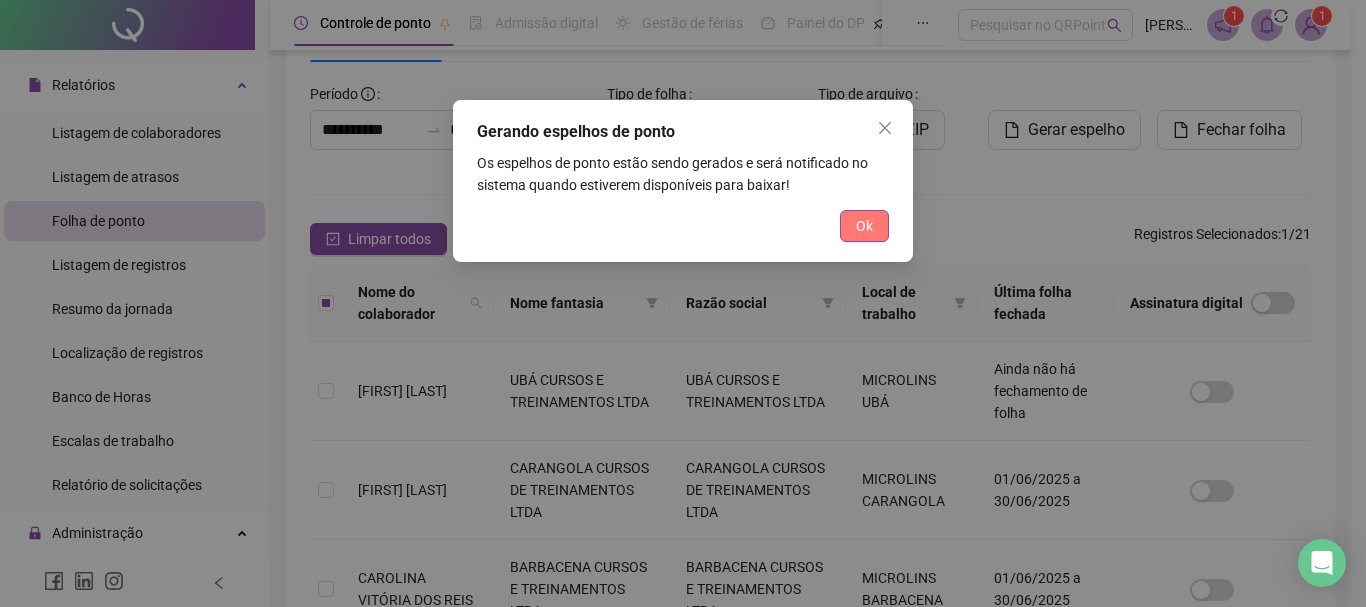 click on "Ok" at bounding box center (864, 226) 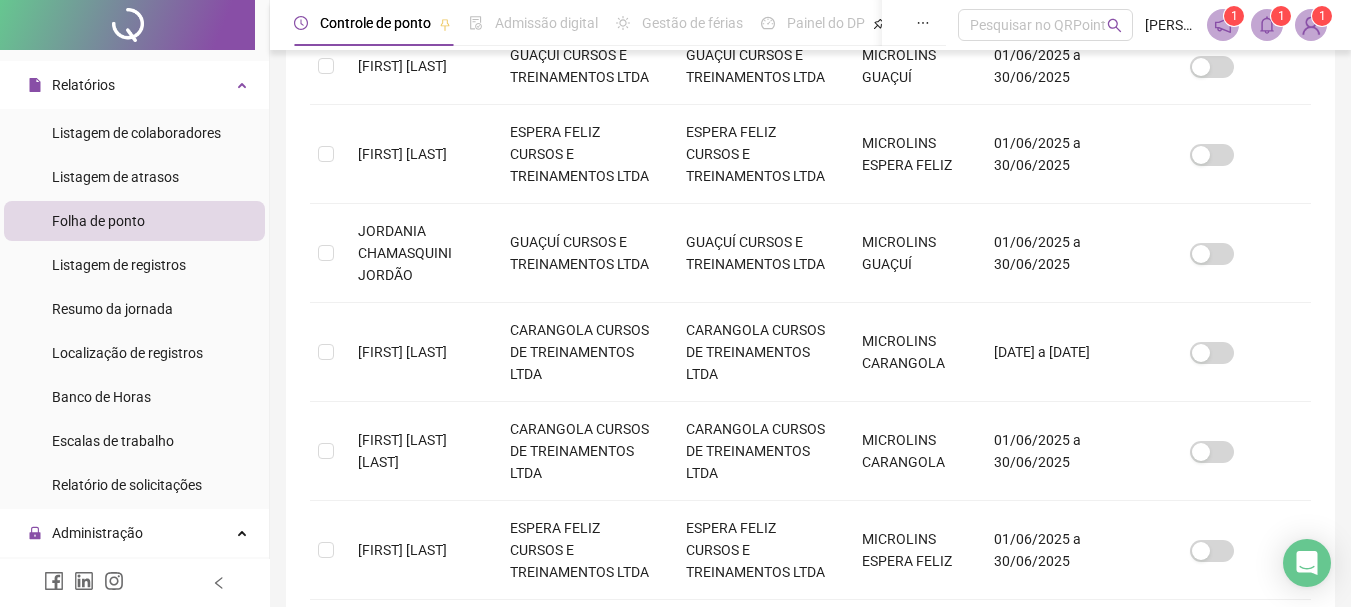 scroll, scrollTop: 802, scrollLeft: 0, axis: vertical 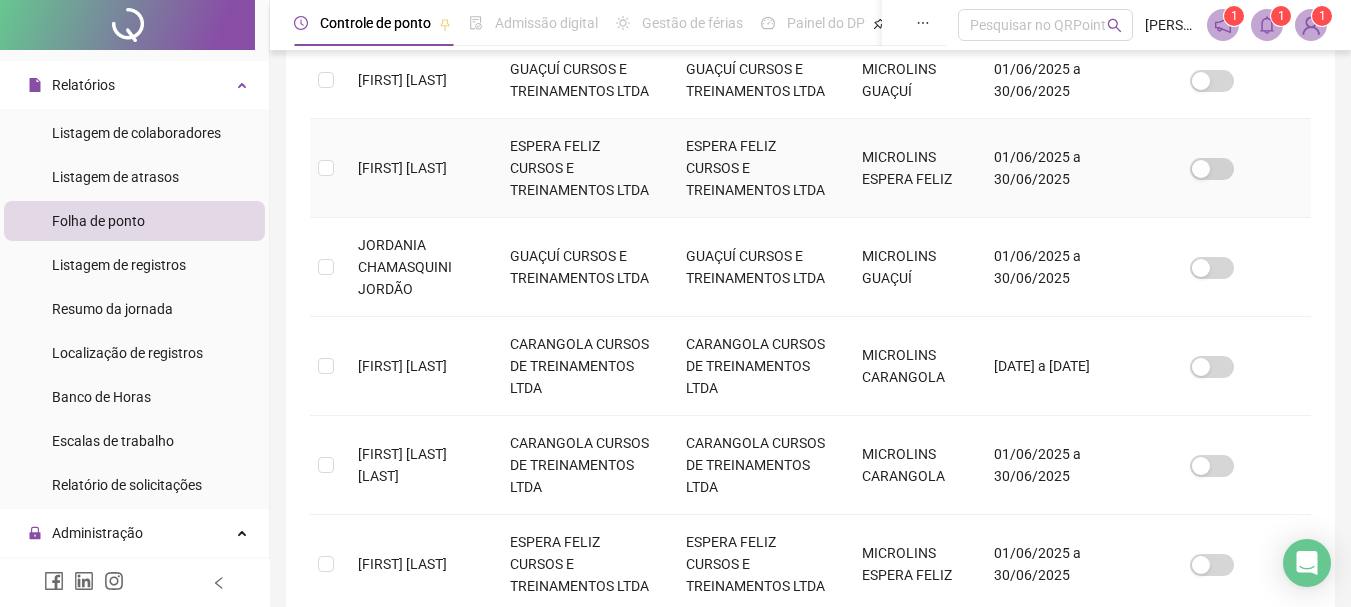 click at bounding box center [326, 168] 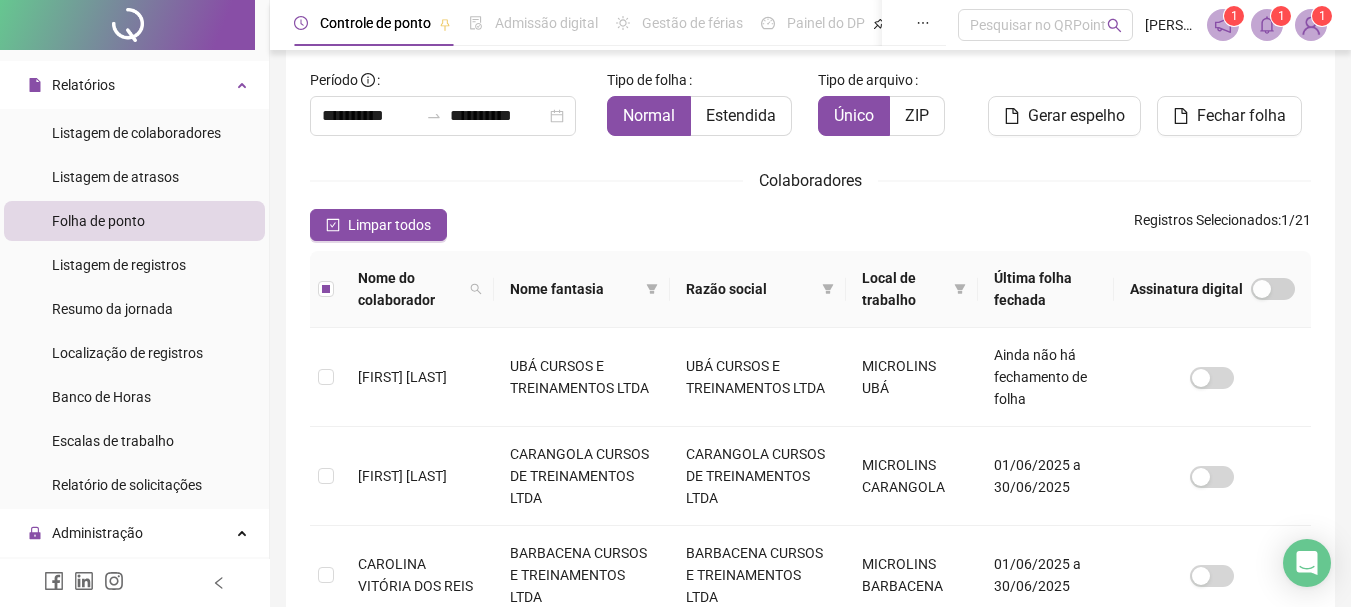 scroll, scrollTop: 73, scrollLeft: 0, axis: vertical 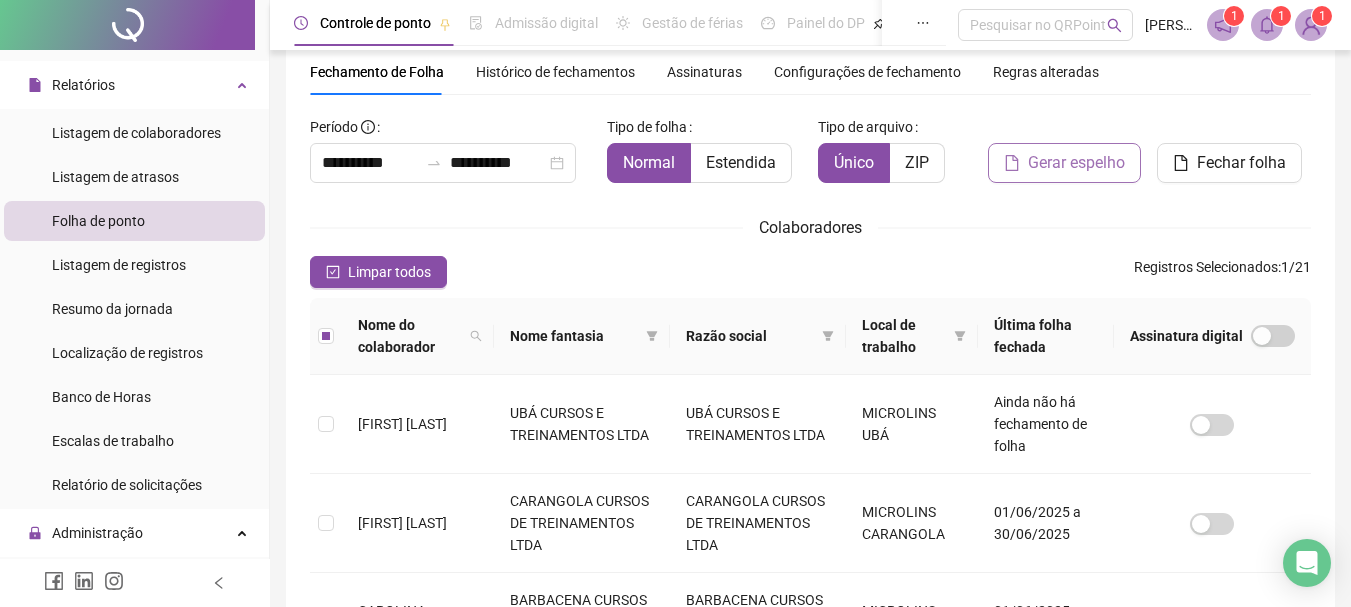 click on "Gerar espelho" at bounding box center [1076, 163] 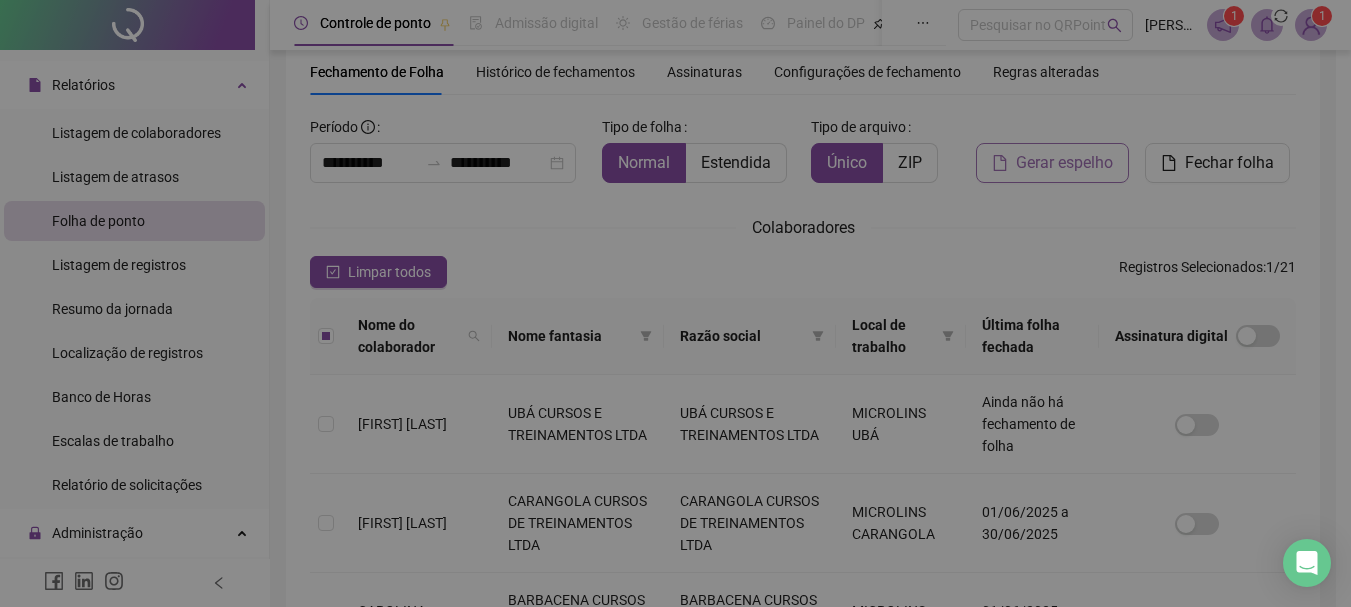 scroll, scrollTop: 106, scrollLeft: 0, axis: vertical 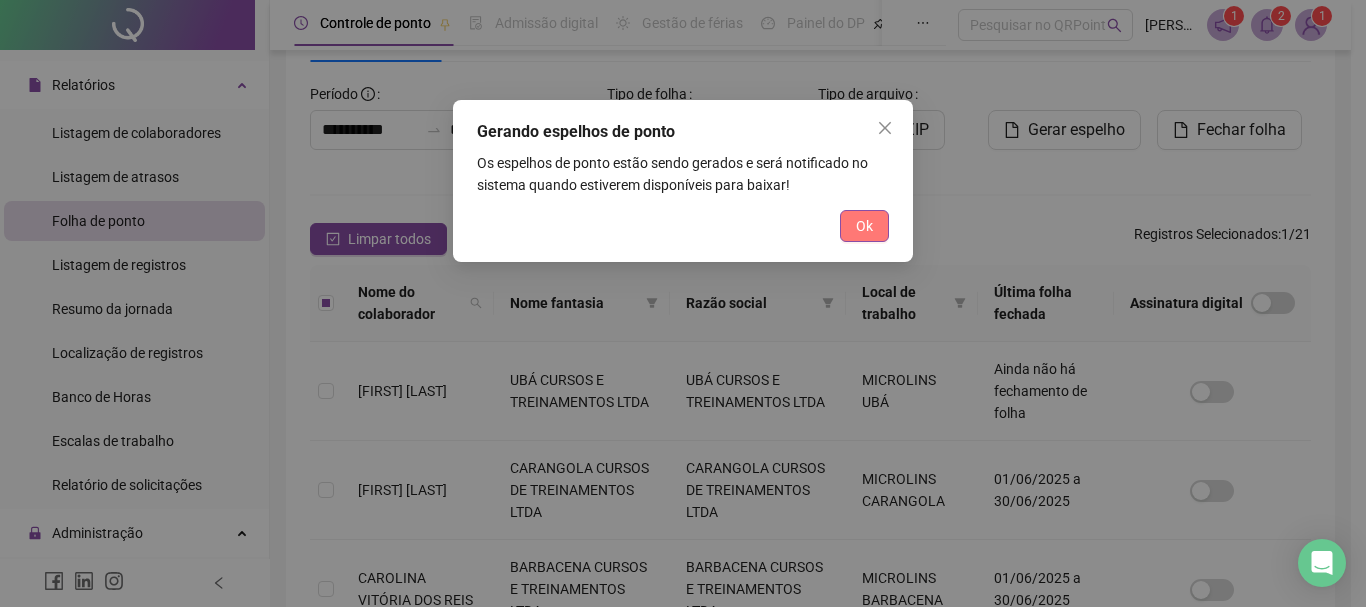 click on "Ok" at bounding box center (864, 226) 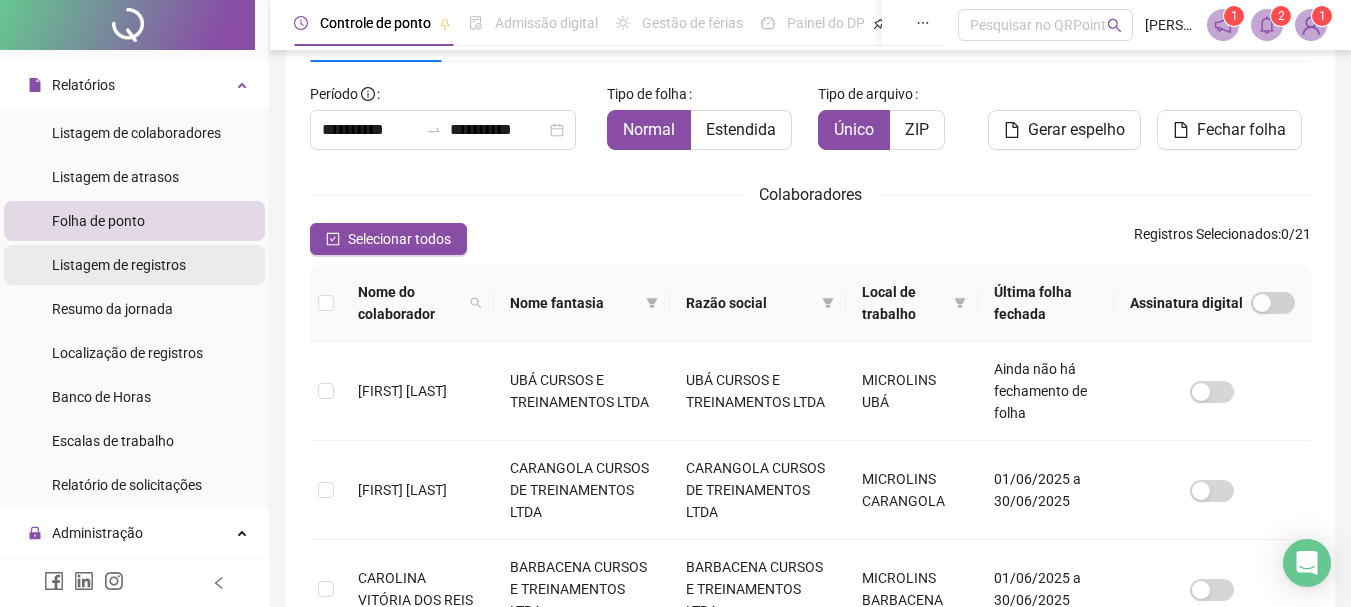 click on "Listagem de registros" at bounding box center [119, 265] 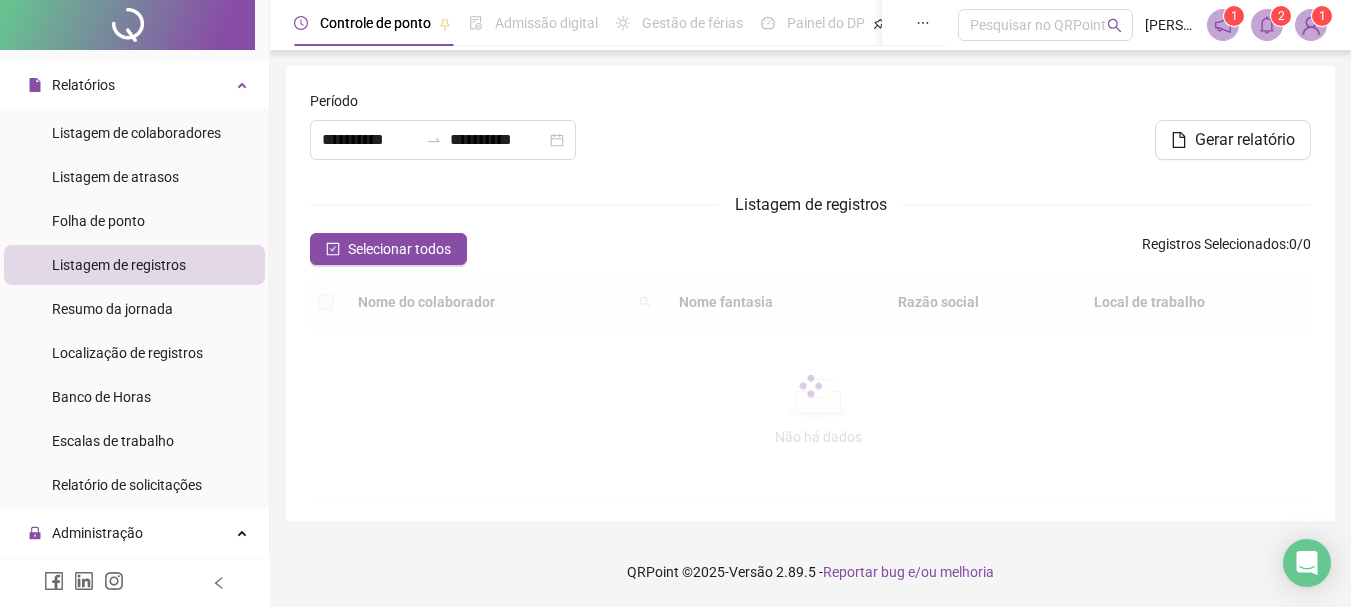 scroll, scrollTop: 0, scrollLeft: 0, axis: both 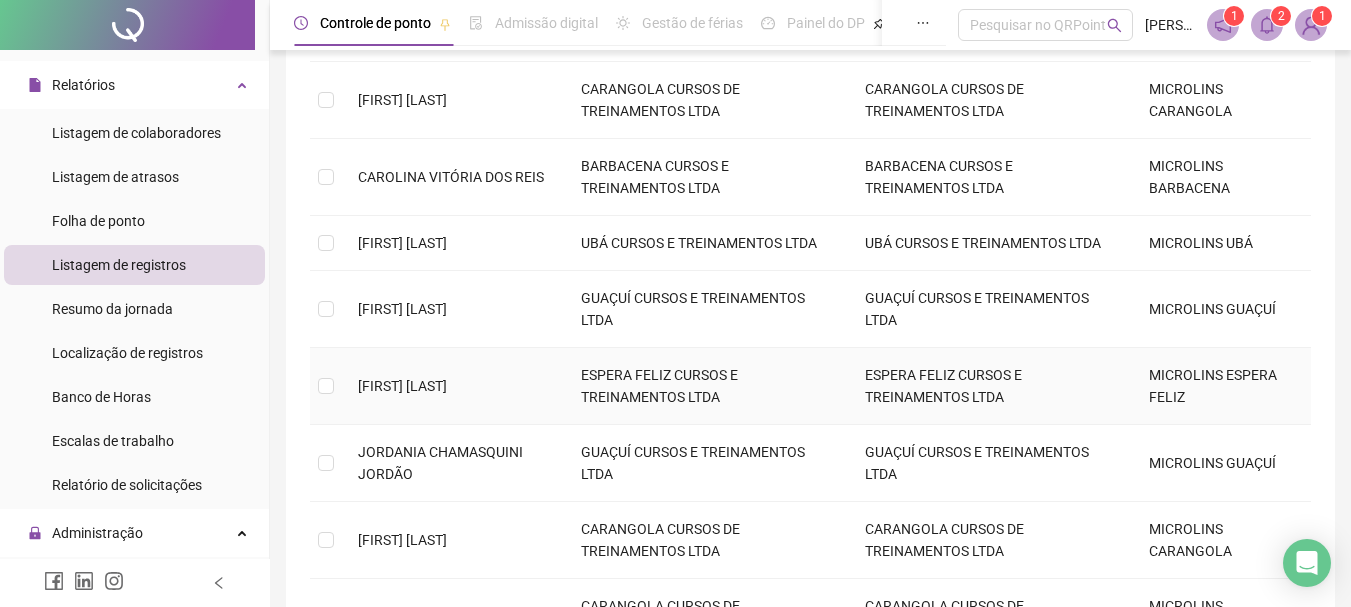 click at bounding box center (326, 386) 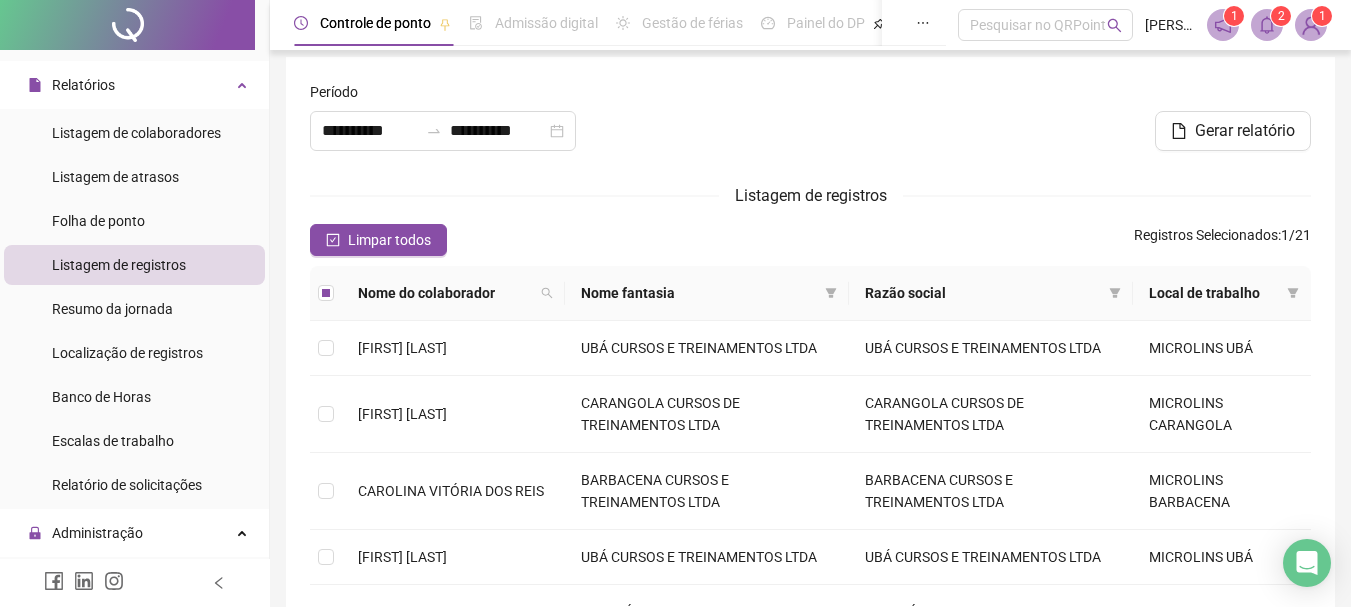 scroll, scrollTop: 0, scrollLeft: 0, axis: both 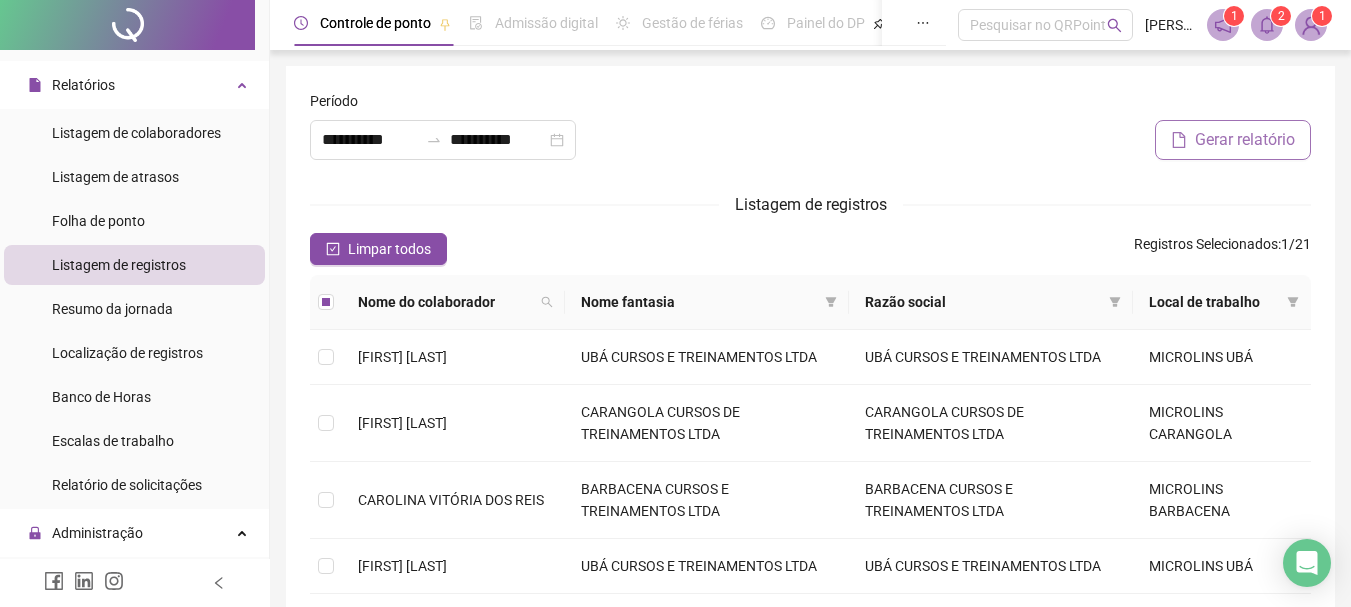 click on "Gerar relatório" at bounding box center (1233, 140) 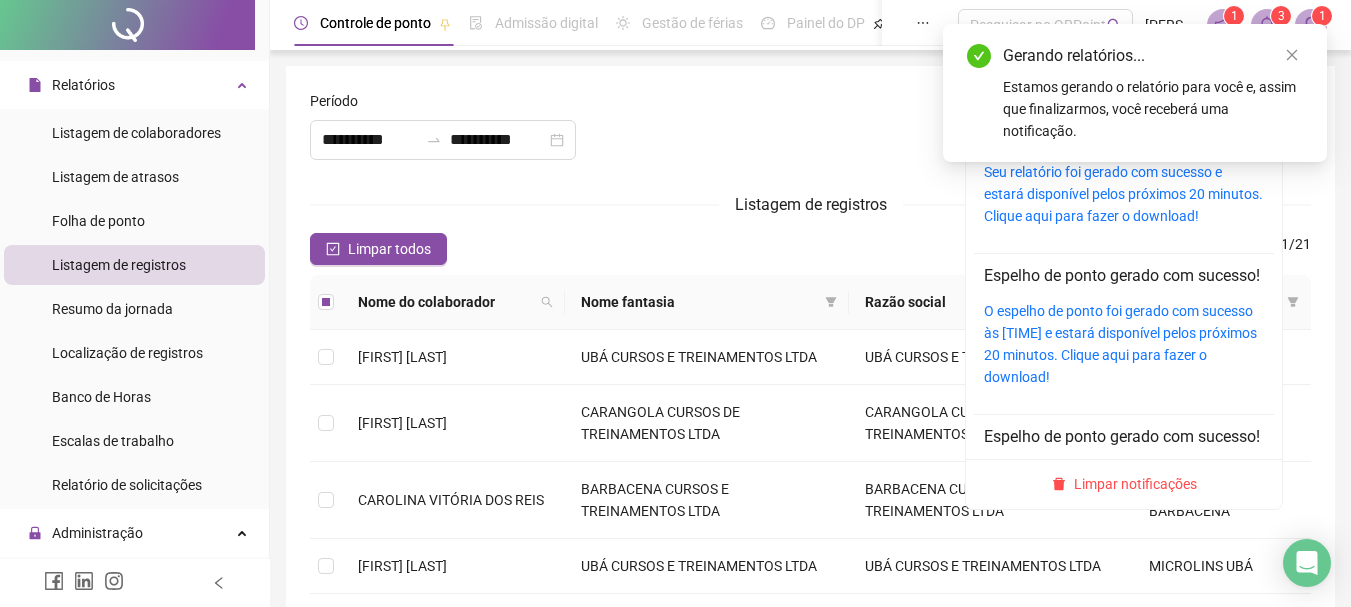 click on "3" at bounding box center [1281, 16] 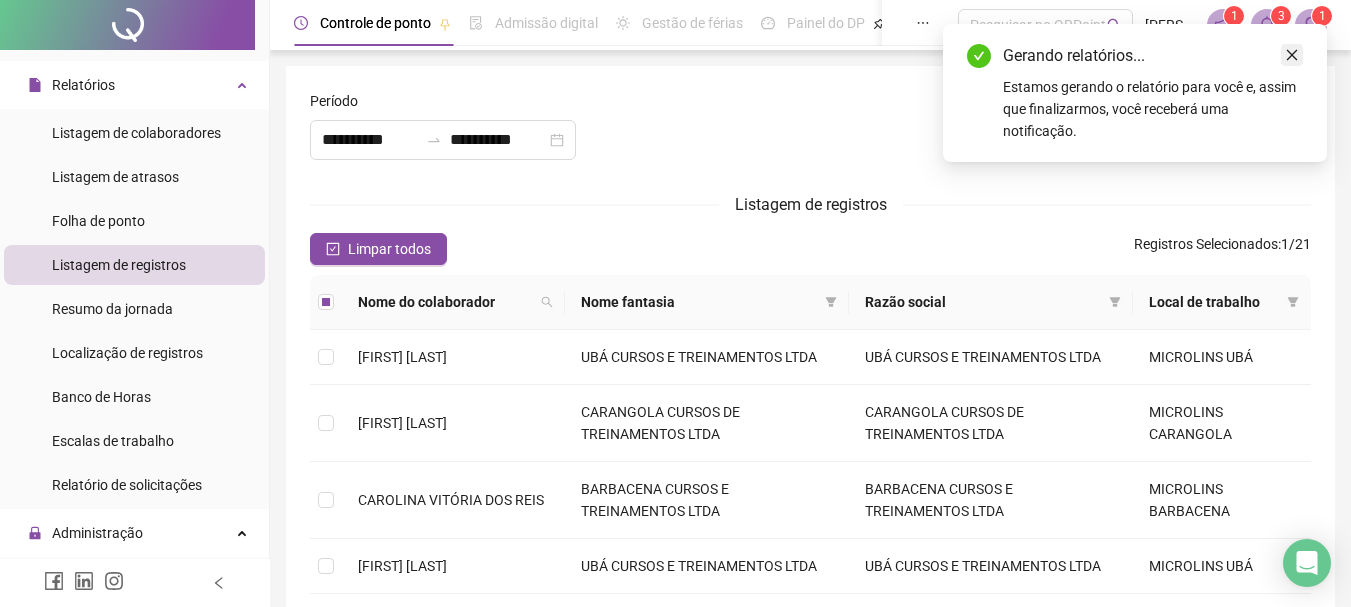 click at bounding box center (1292, 55) 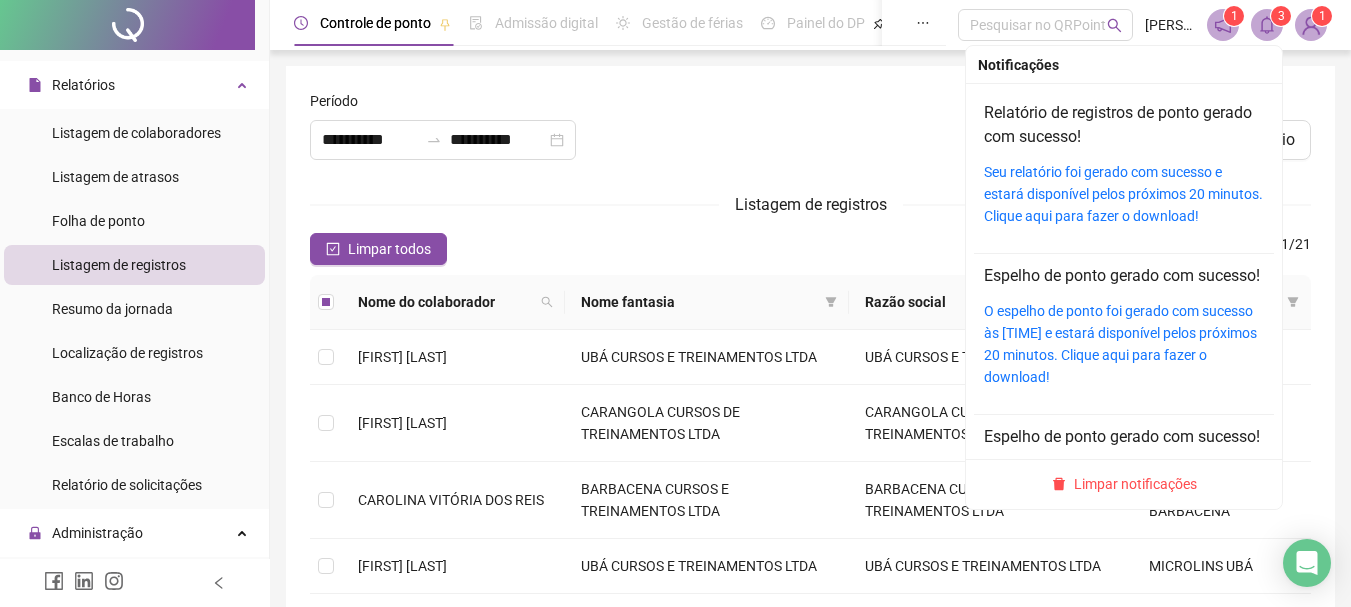 click on "3" at bounding box center [1281, 16] 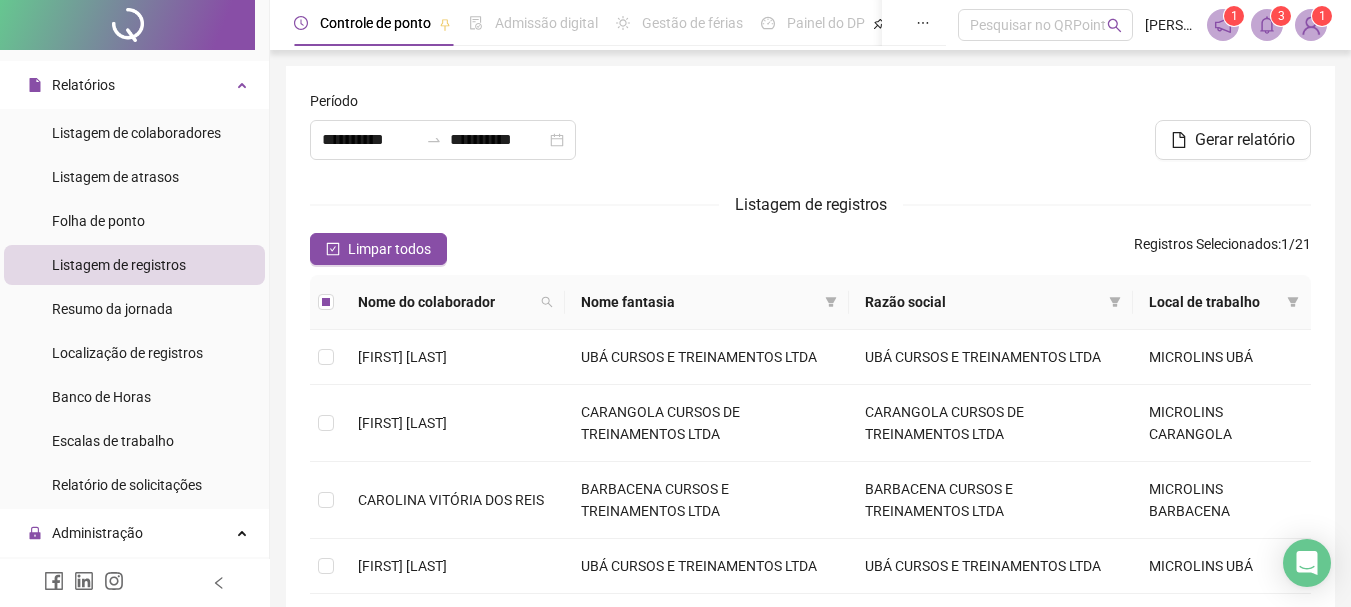 click at bounding box center (810, 133) 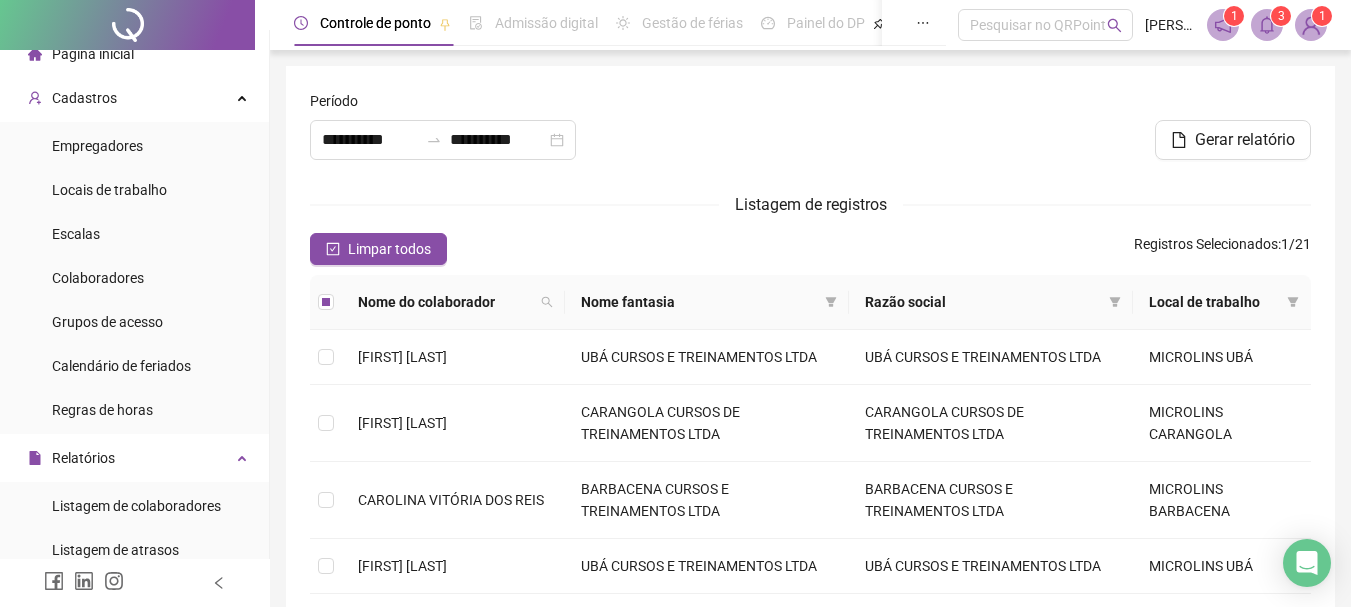 scroll, scrollTop: 0, scrollLeft: 0, axis: both 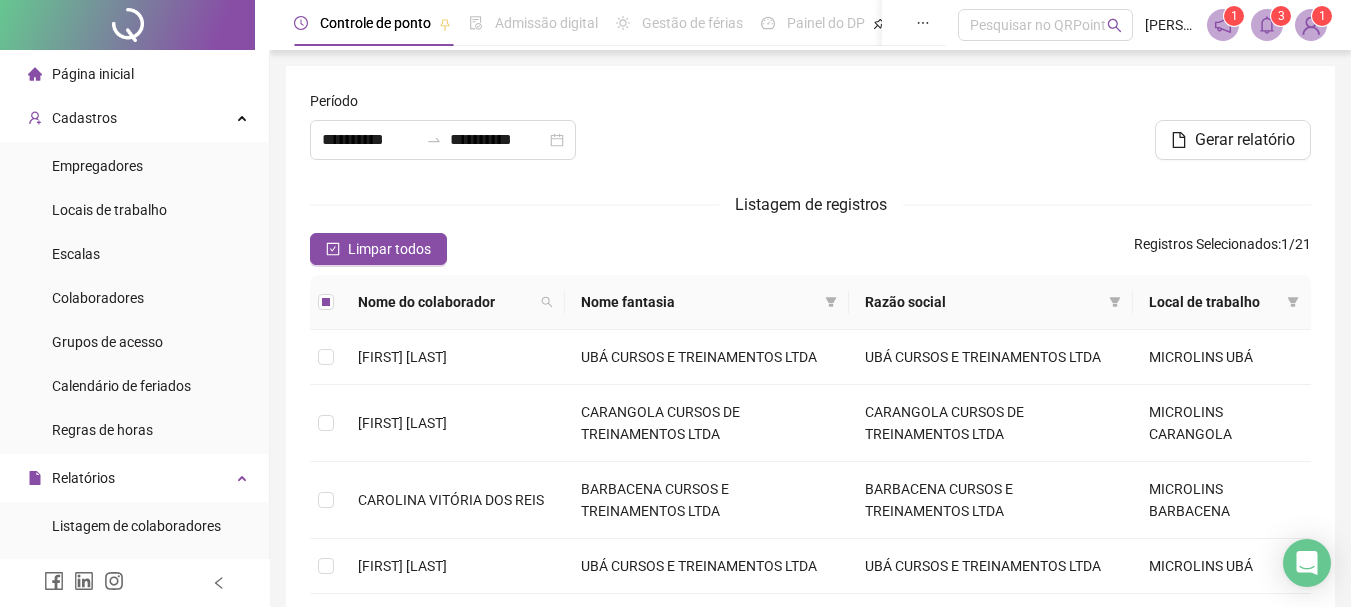 click on "Empregadores Locais de trabalho Escalas Colaboradores Grupos de acesso Calendário de feriados Regras de horas" at bounding box center [134, 298] 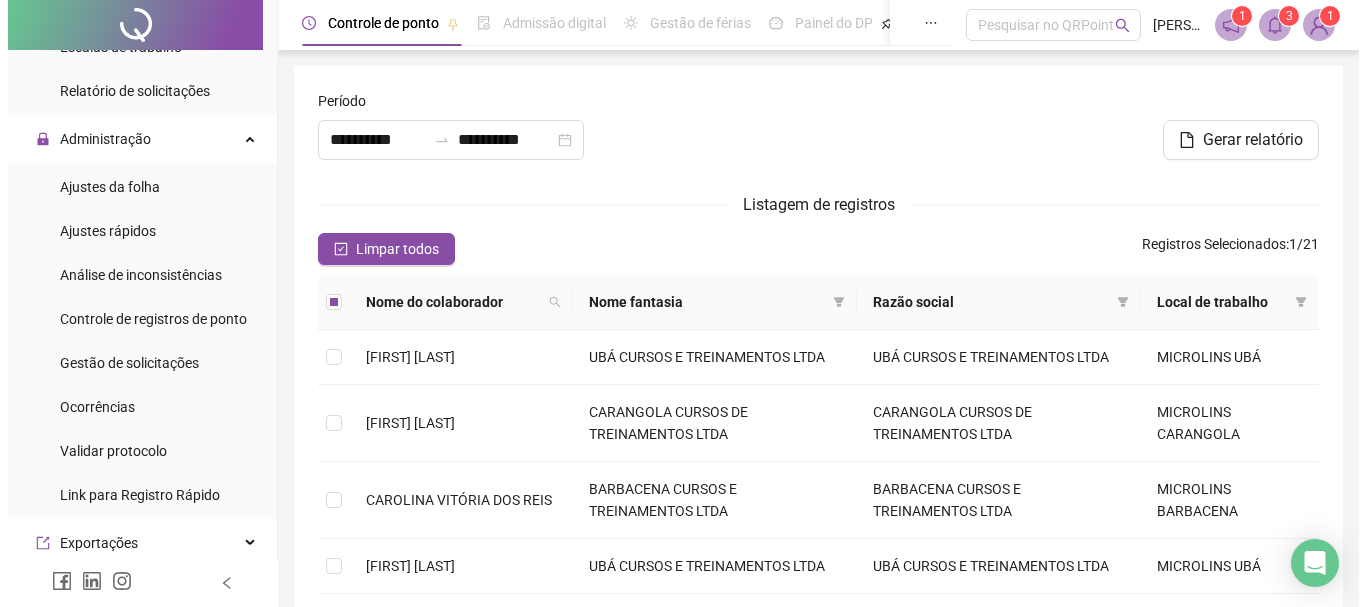 scroll, scrollTop: 766, scrollLeft: 0, axis: vertical 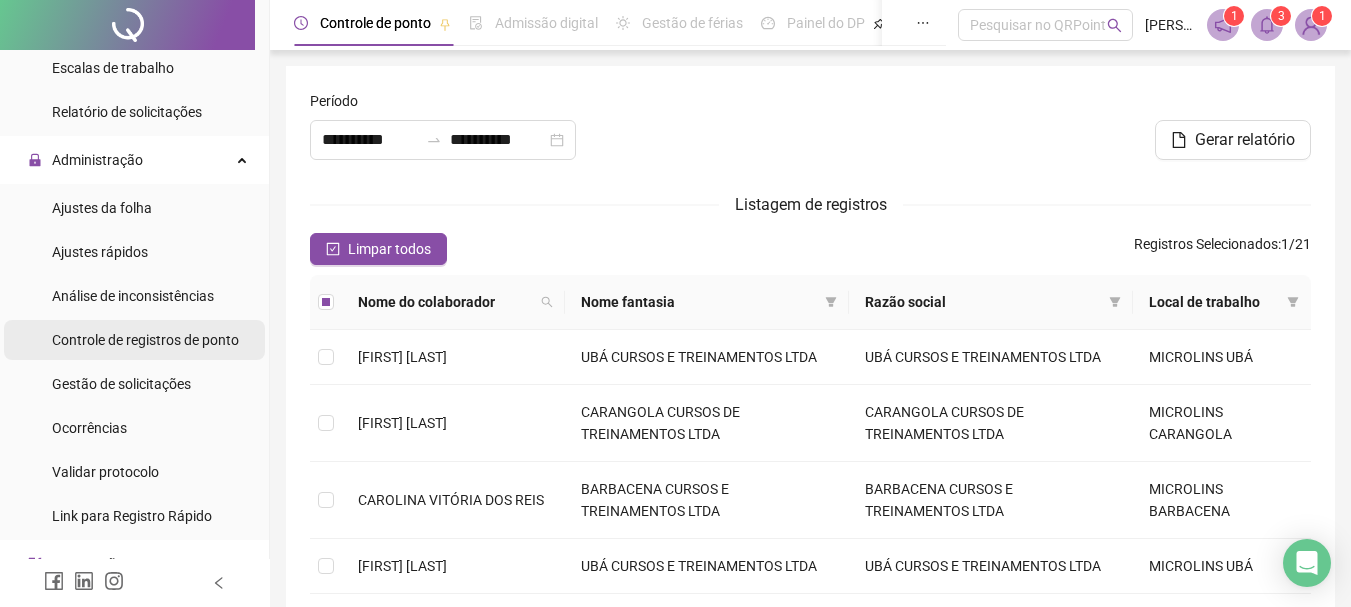 click on "Controle de registros de ponto" at bounding box center [145, 340] 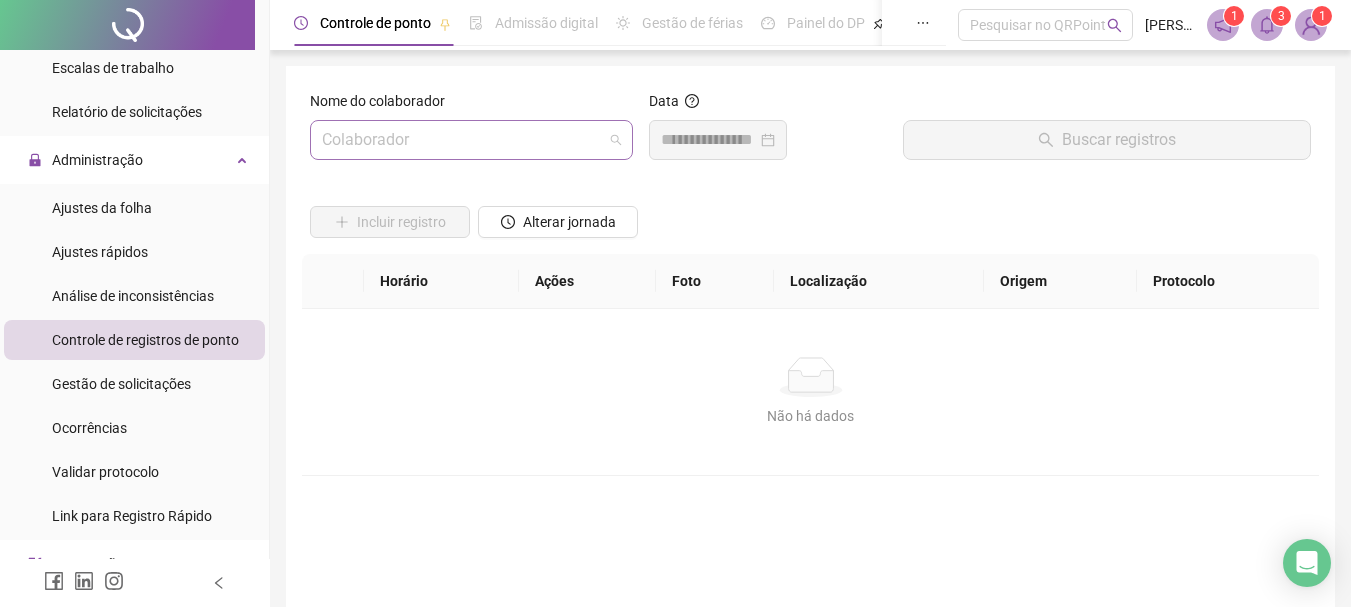 click at bounding box center (471, 140) 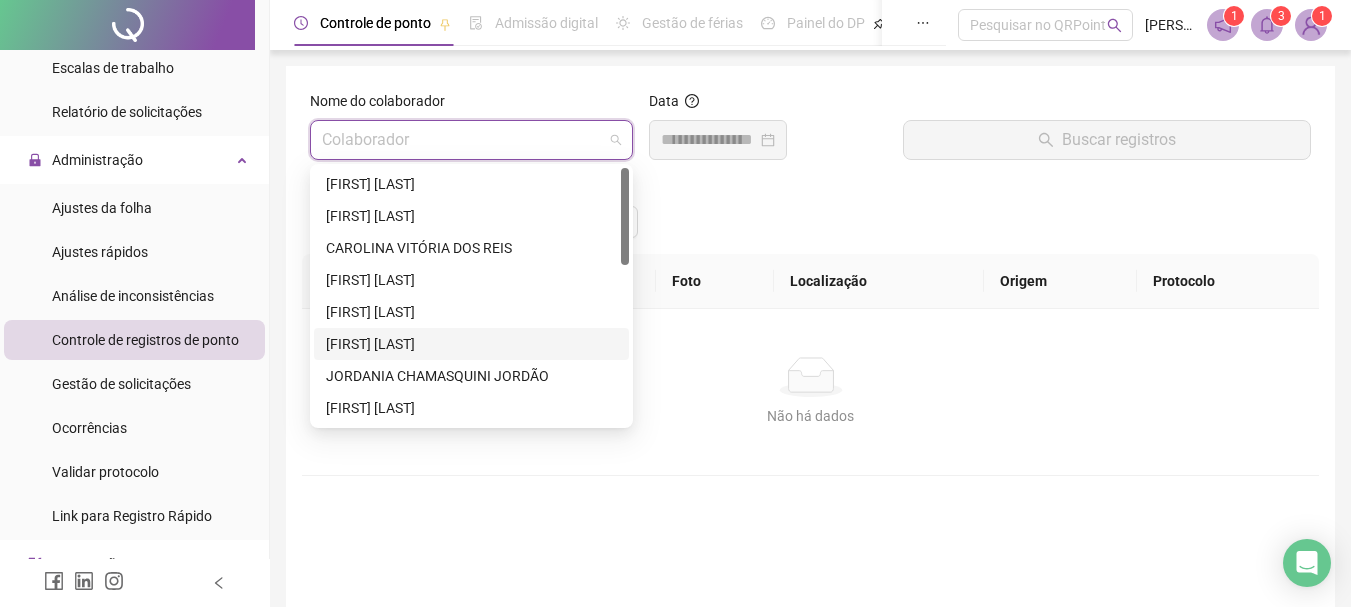 click on "[FIRST] [LAST]" at bounding box center [471, 344] 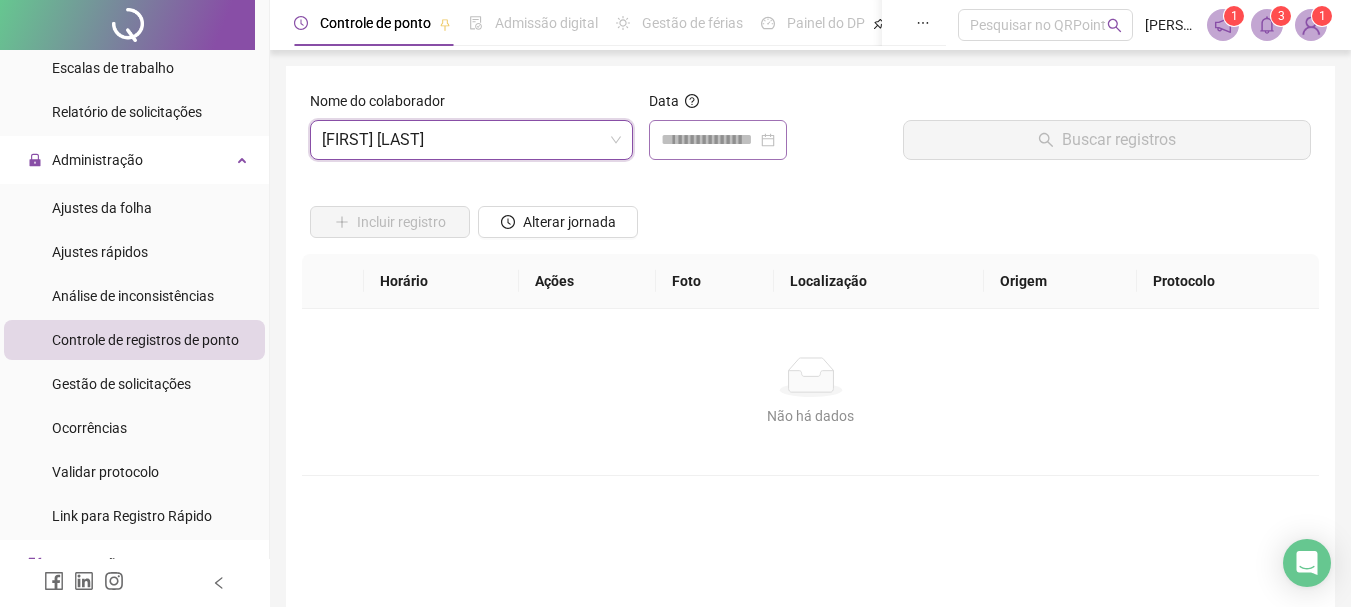 click at bounding box center (718, 140) 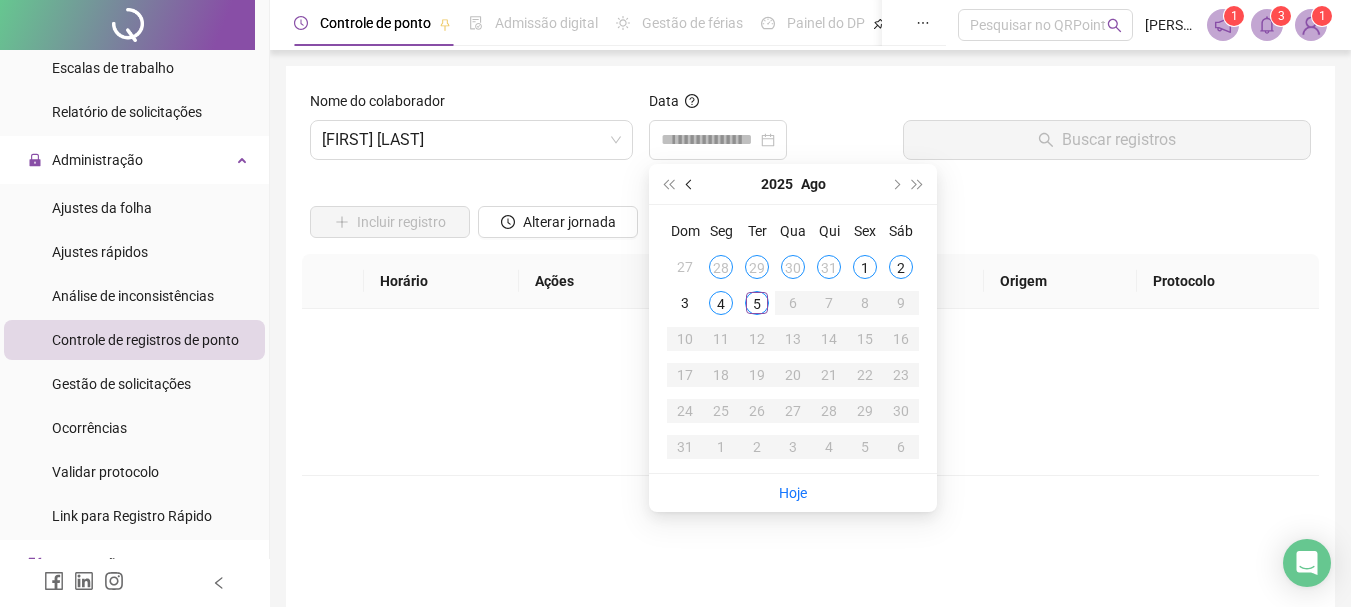 click at bounding box center [690, 184] 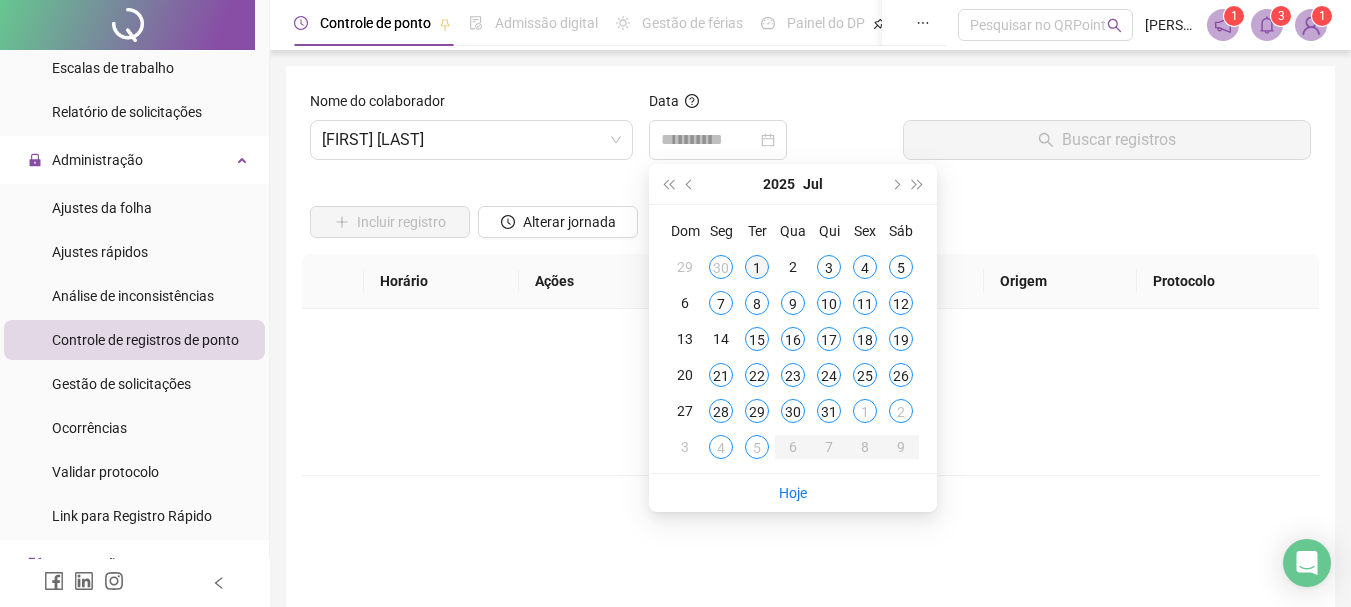 type on "**********" 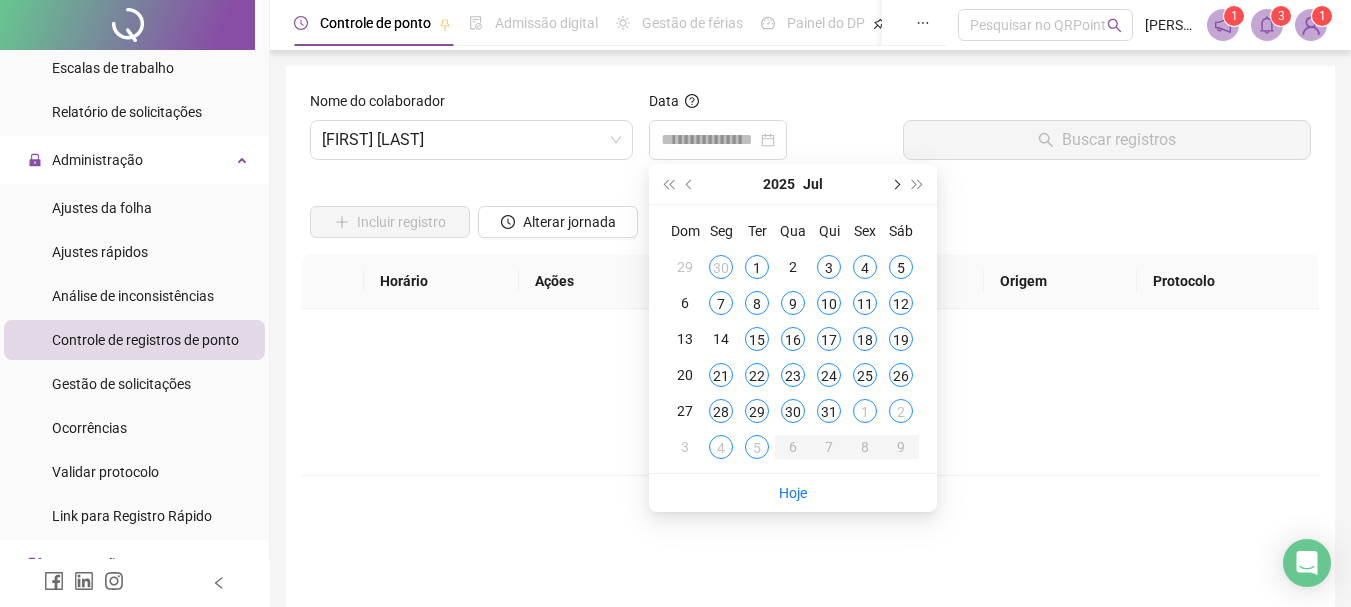 click at bounding box center [895, 184] 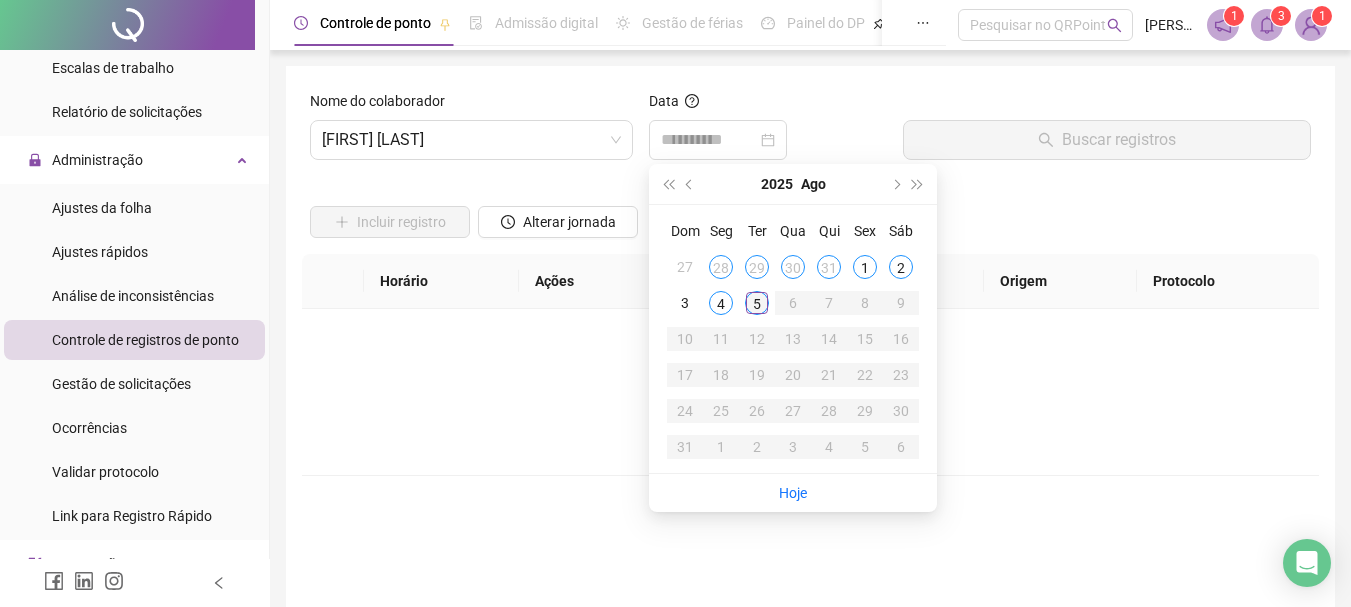 type on "**********" 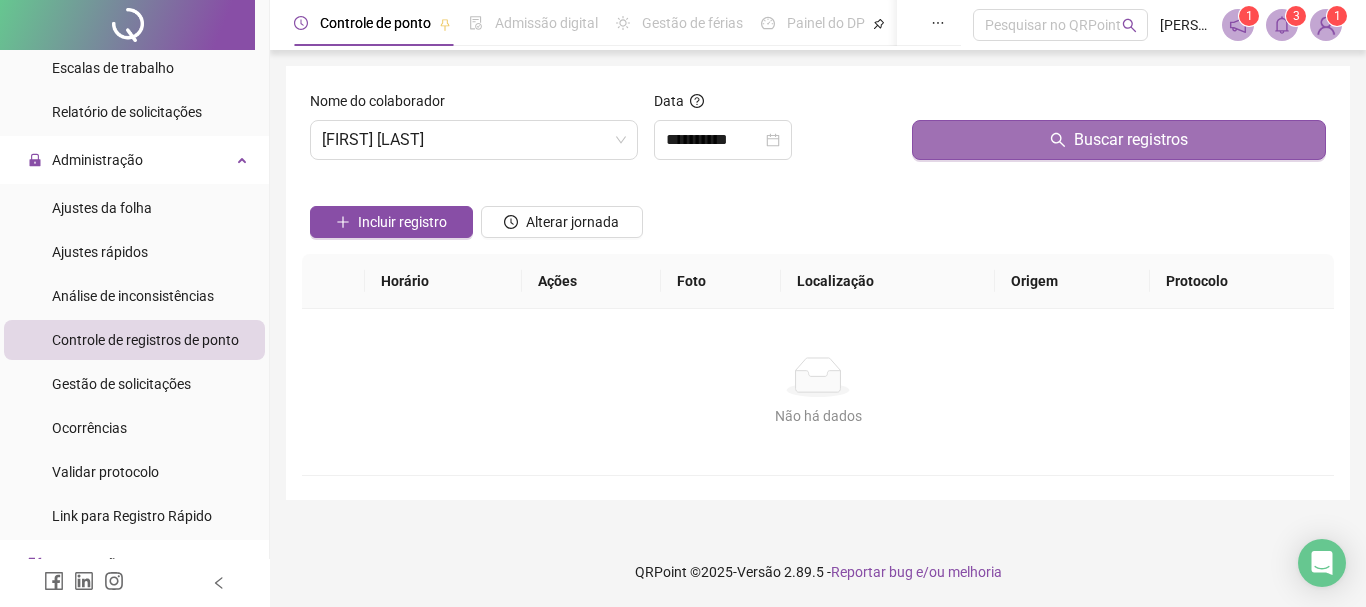 click on "Buscar registros" at bounding box center (1119, 140) 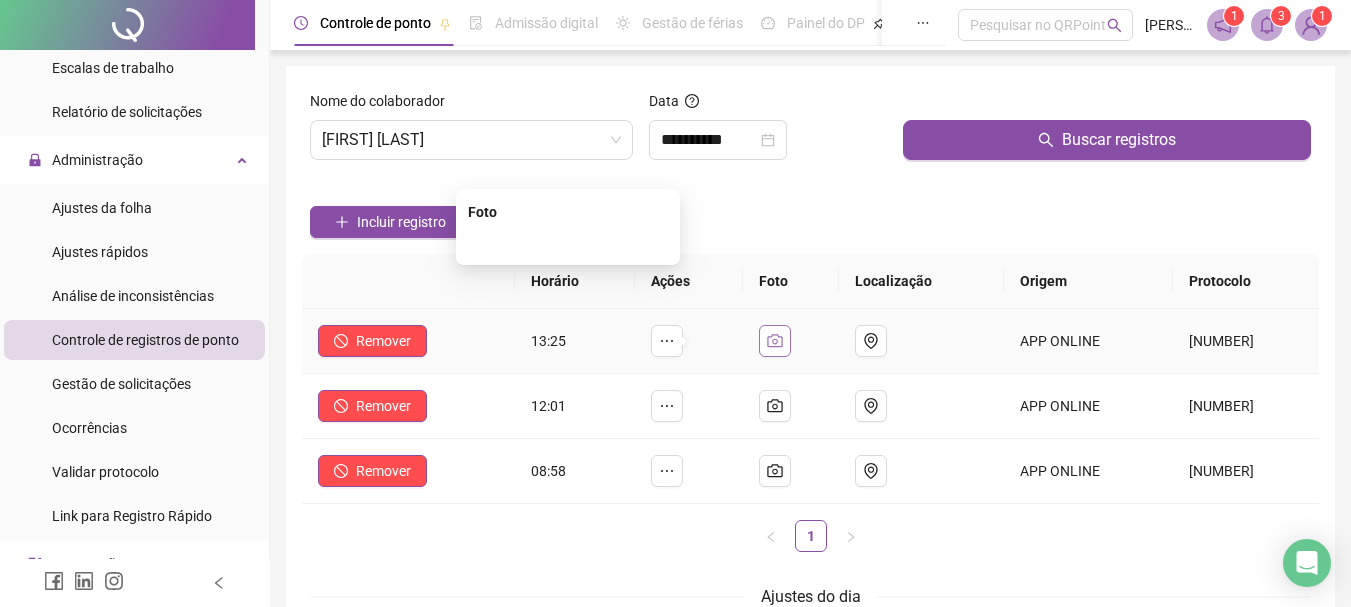 click 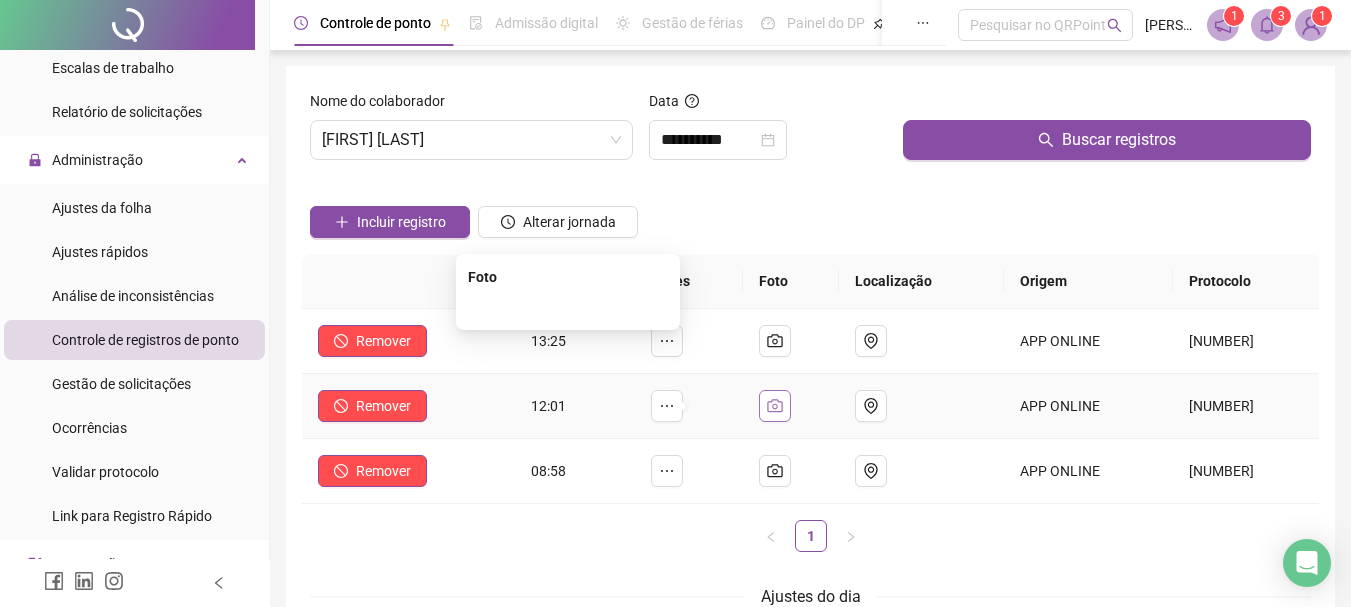 click at bounding box center (775, 406) 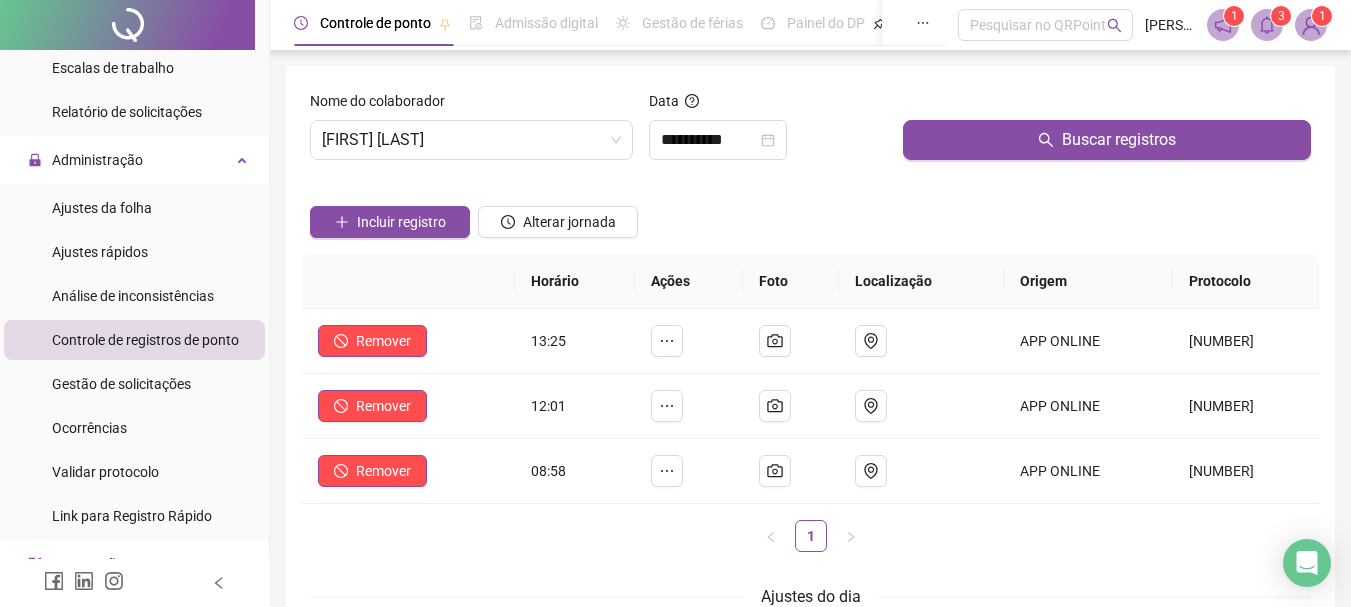 click on "1" at bounding box center (810, 536) 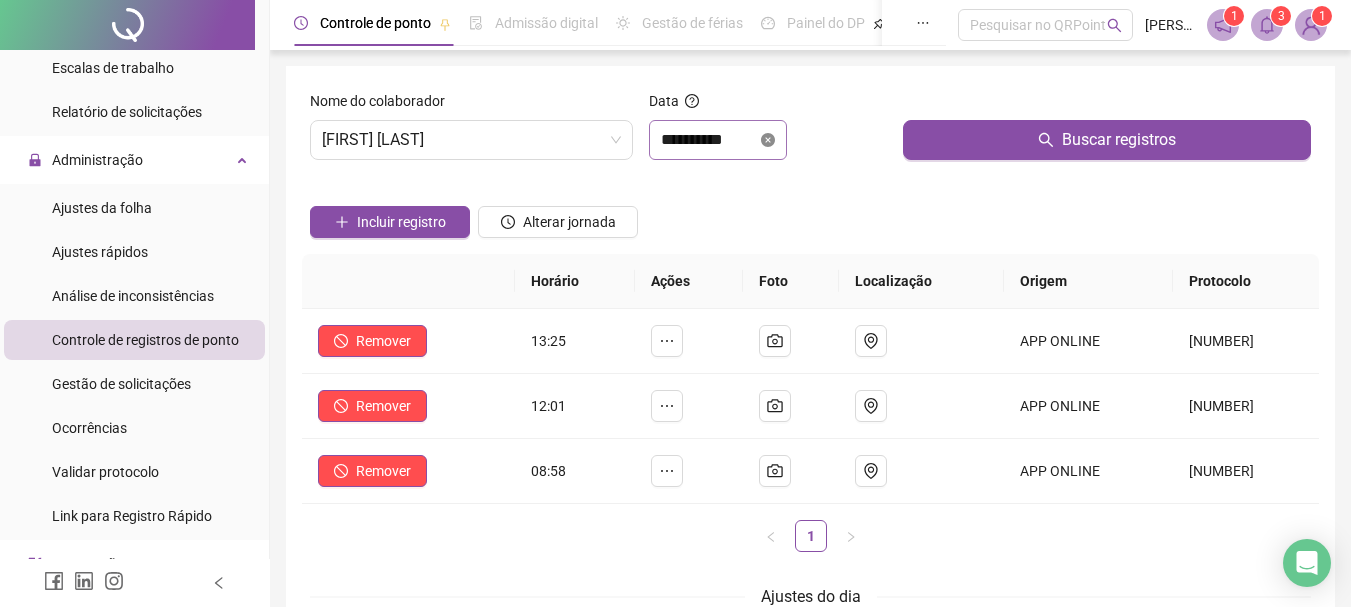 click 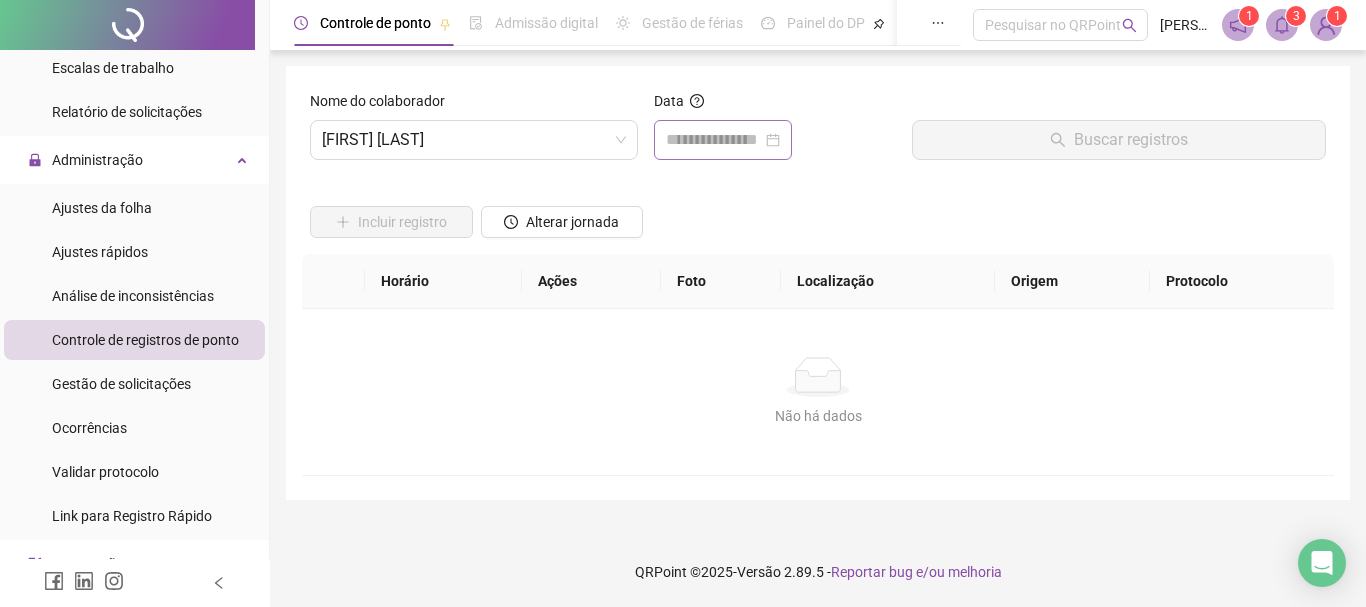 click at bounding box center (723, 140) 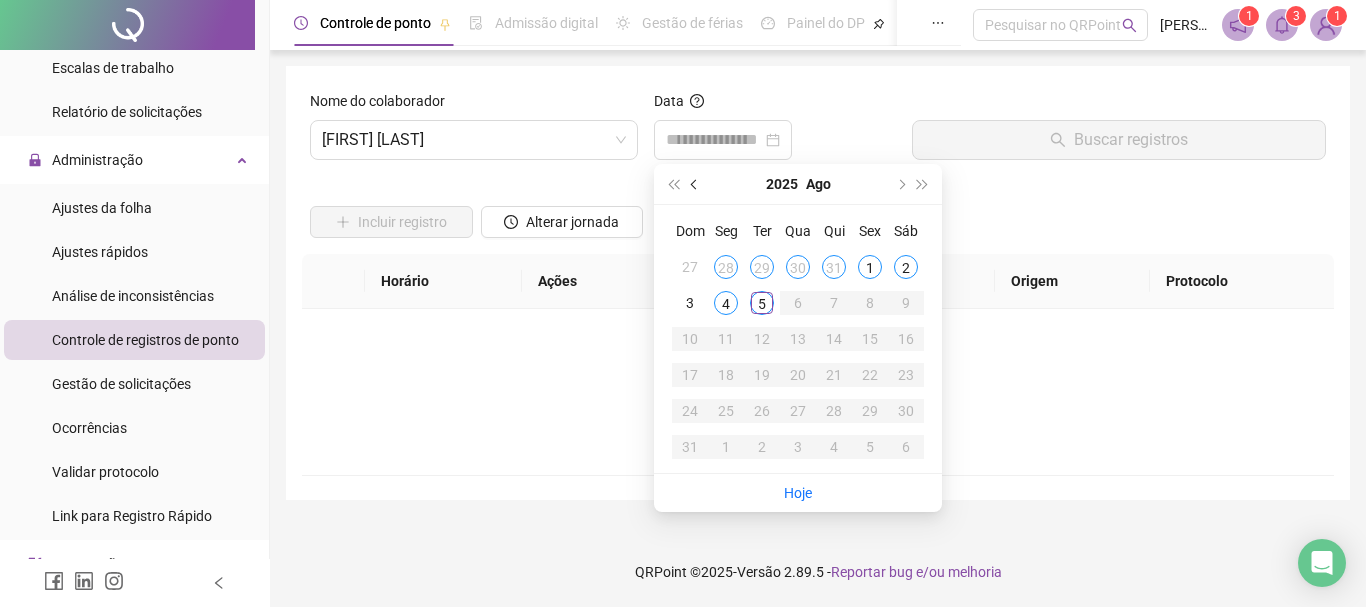 click at bounding box center (695, 184) 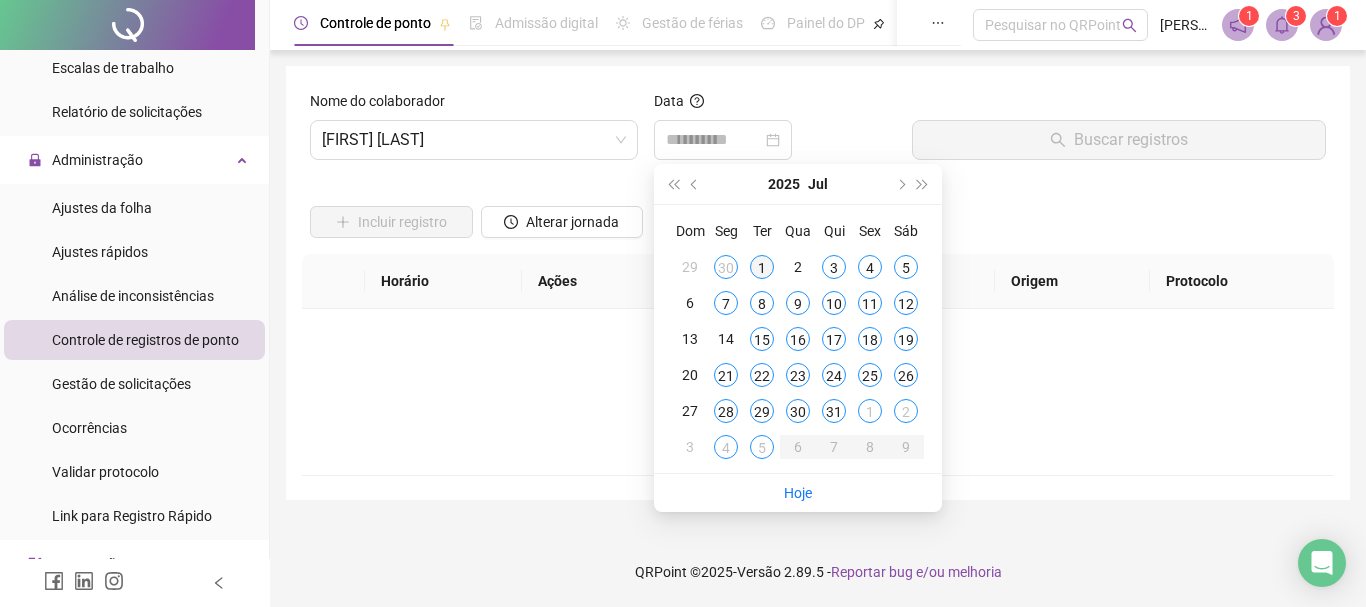 type on "**********" 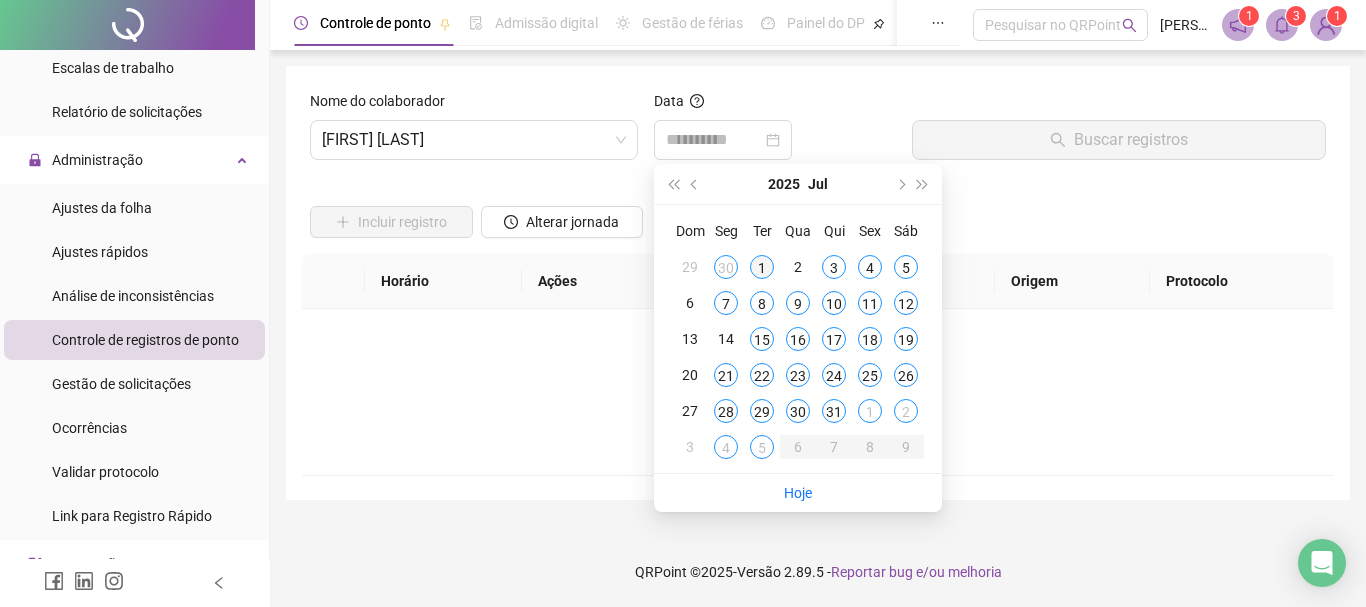 click on "1" at bounding box center [762, 267] 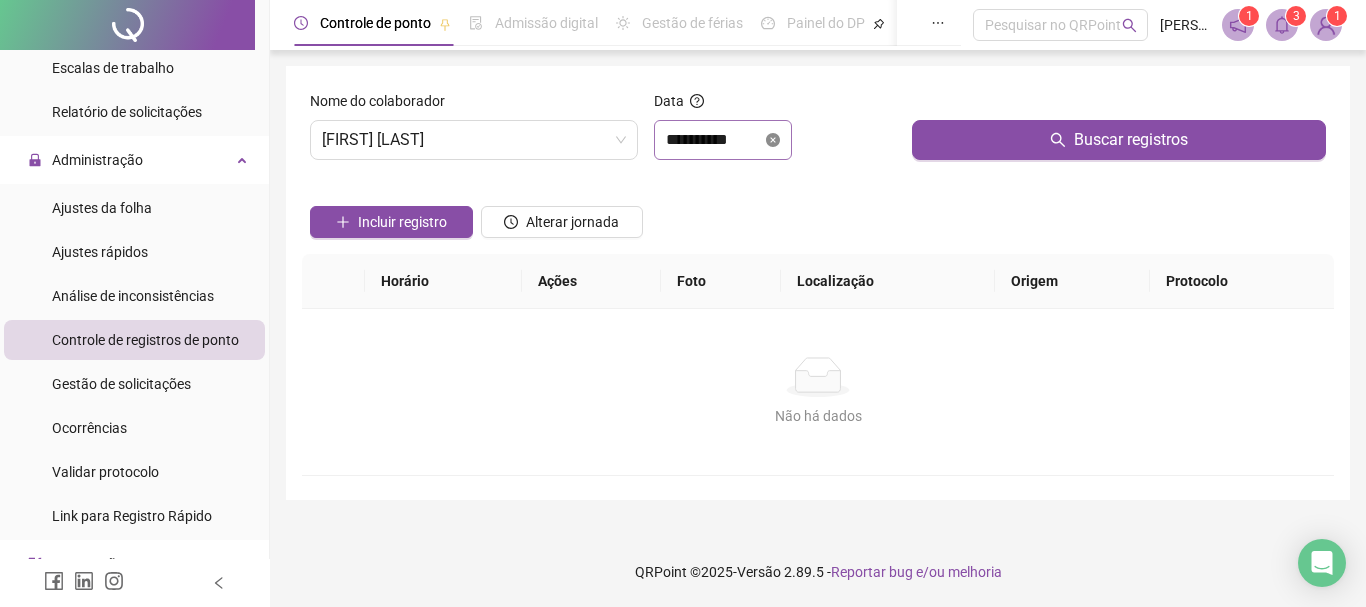 click 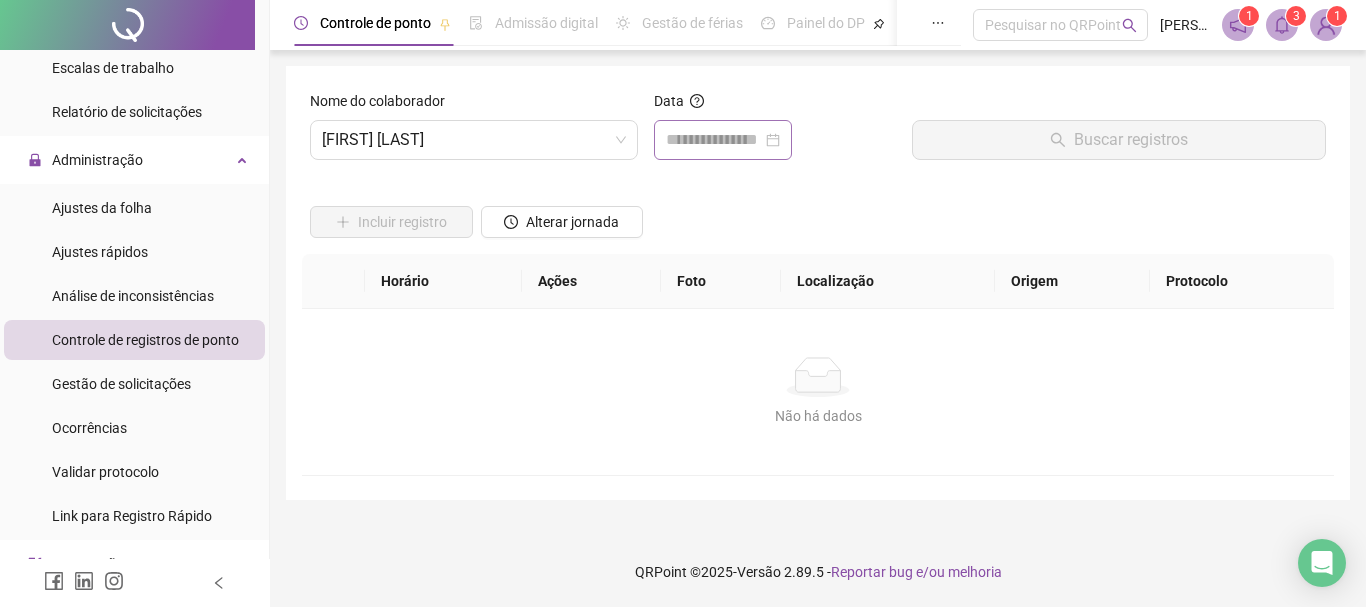 click at bounding box center [723, 140] 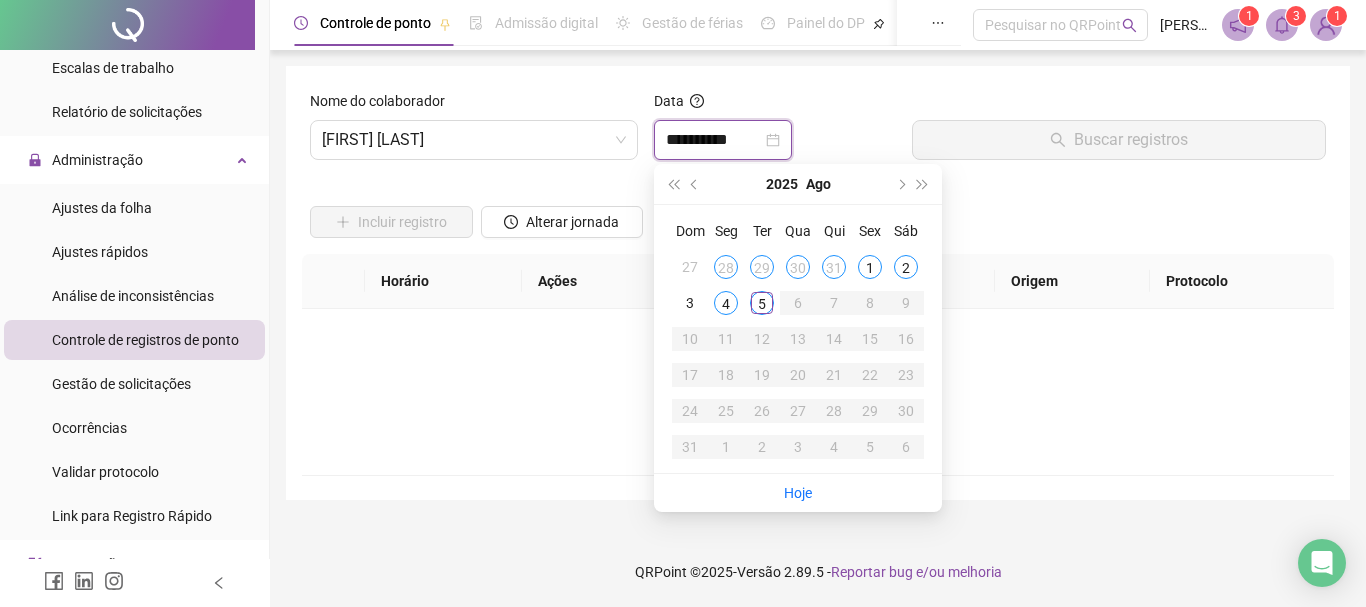 type on "**********" 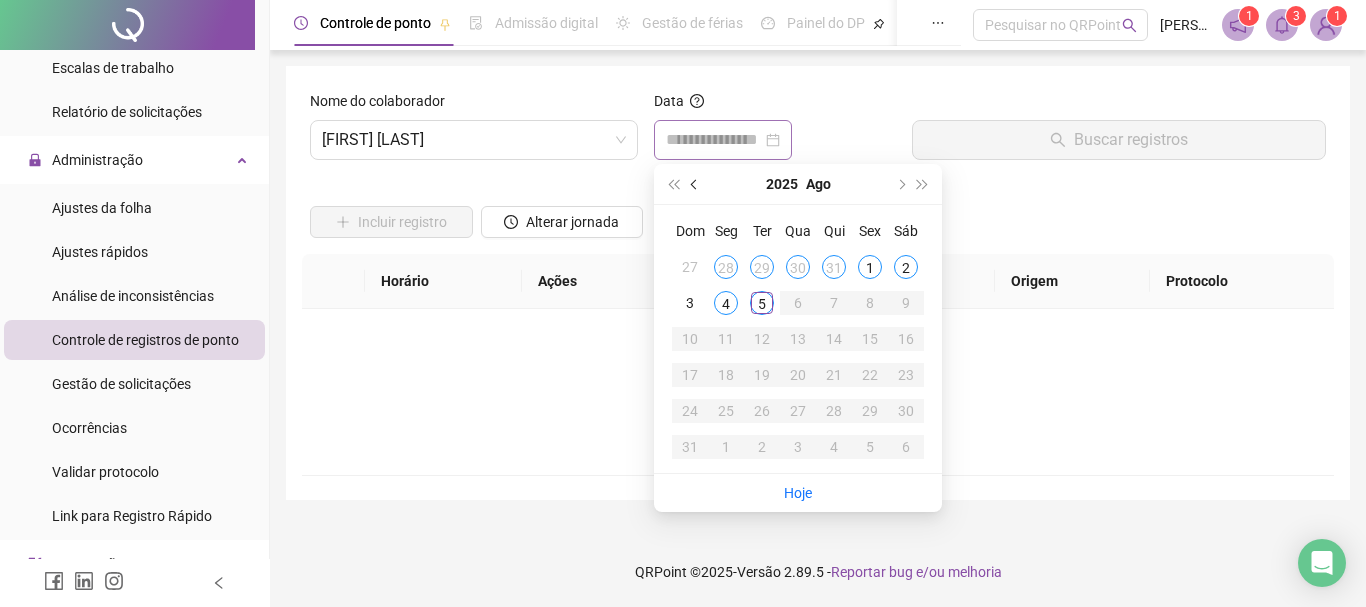 click at bounding box center (695, 184) 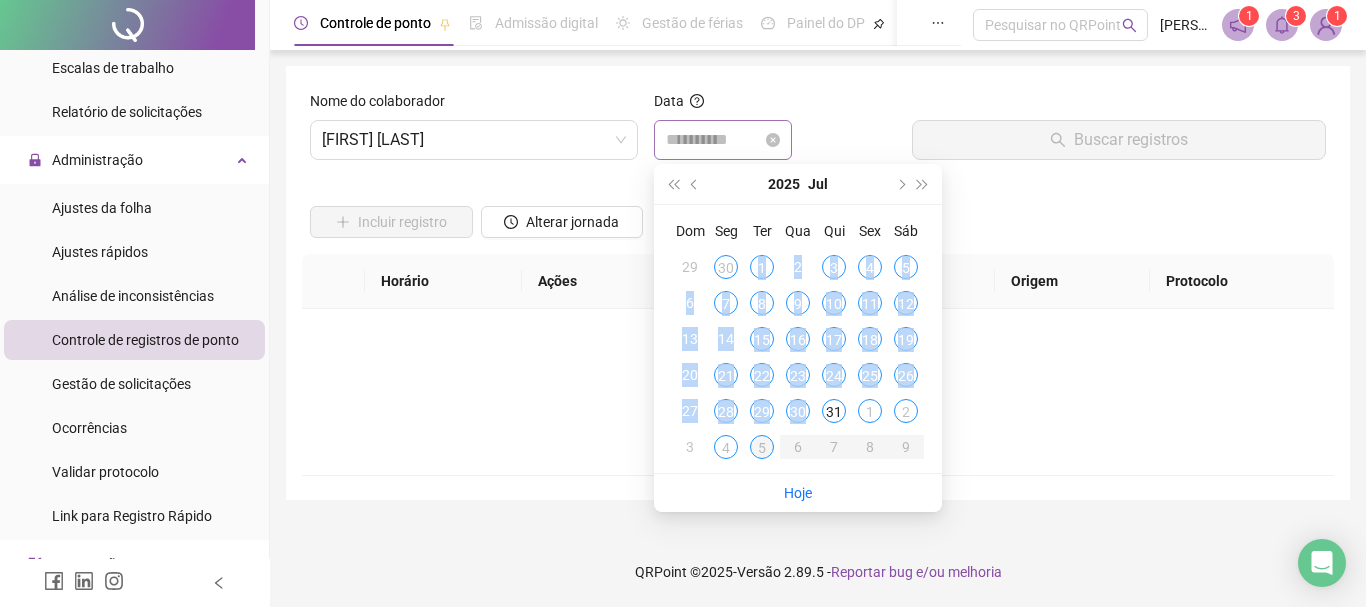 type on "**********" 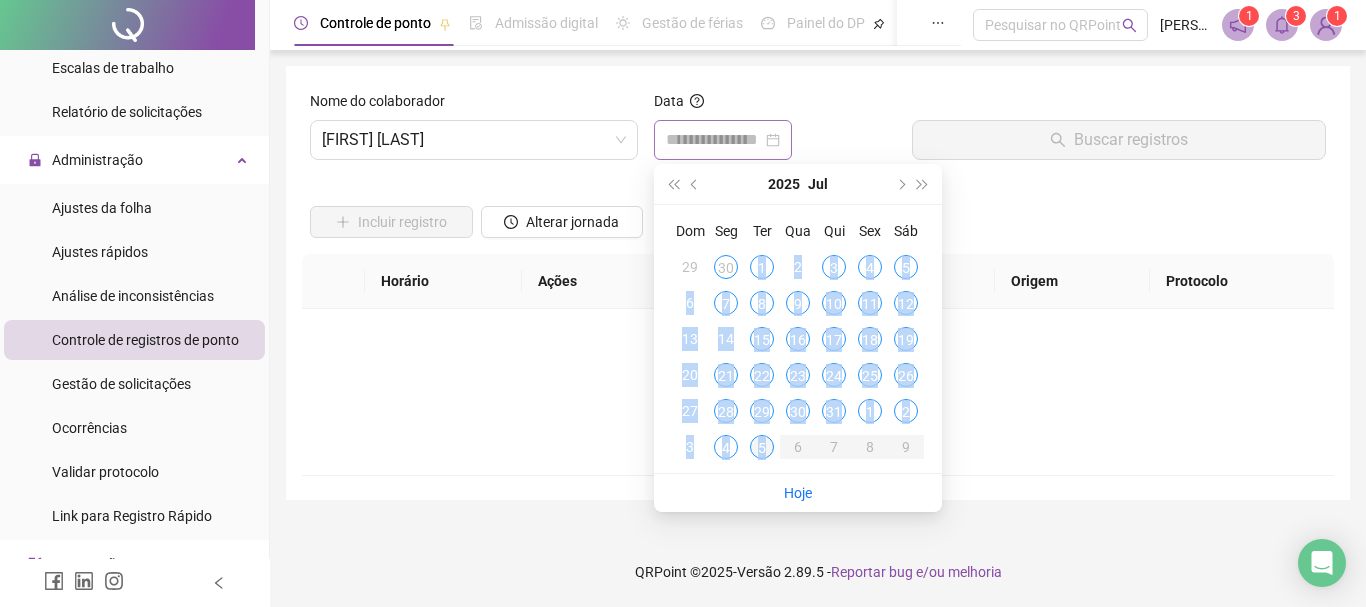 type on "**********" 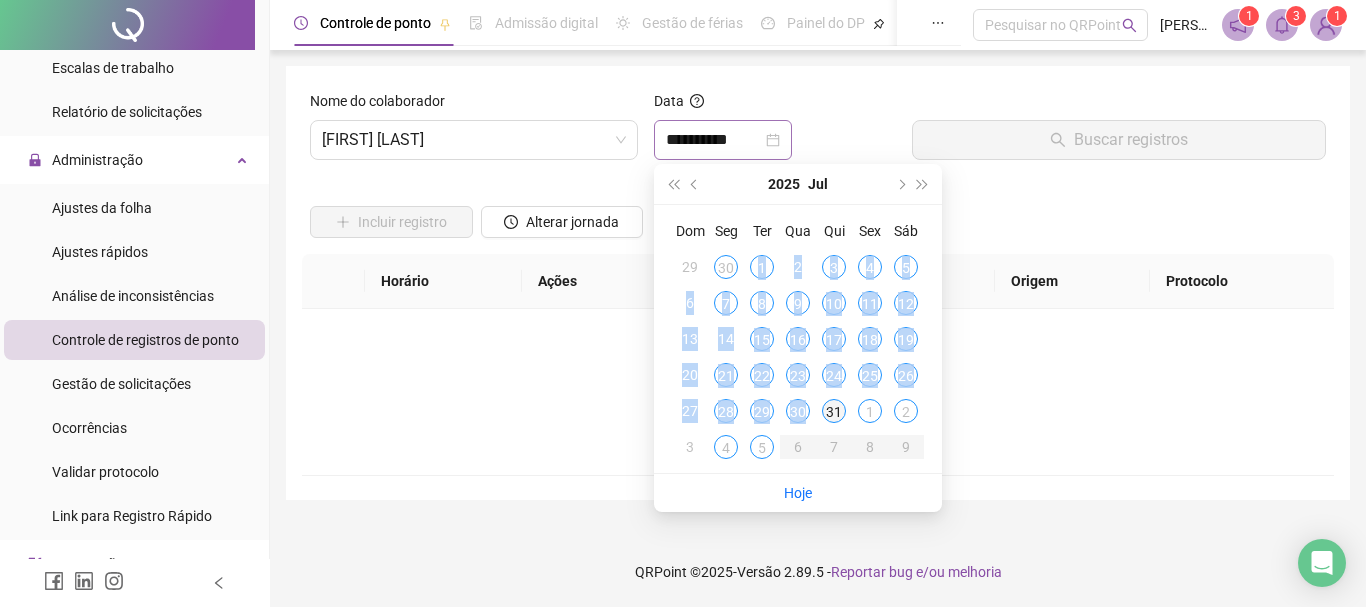 type on "**********" 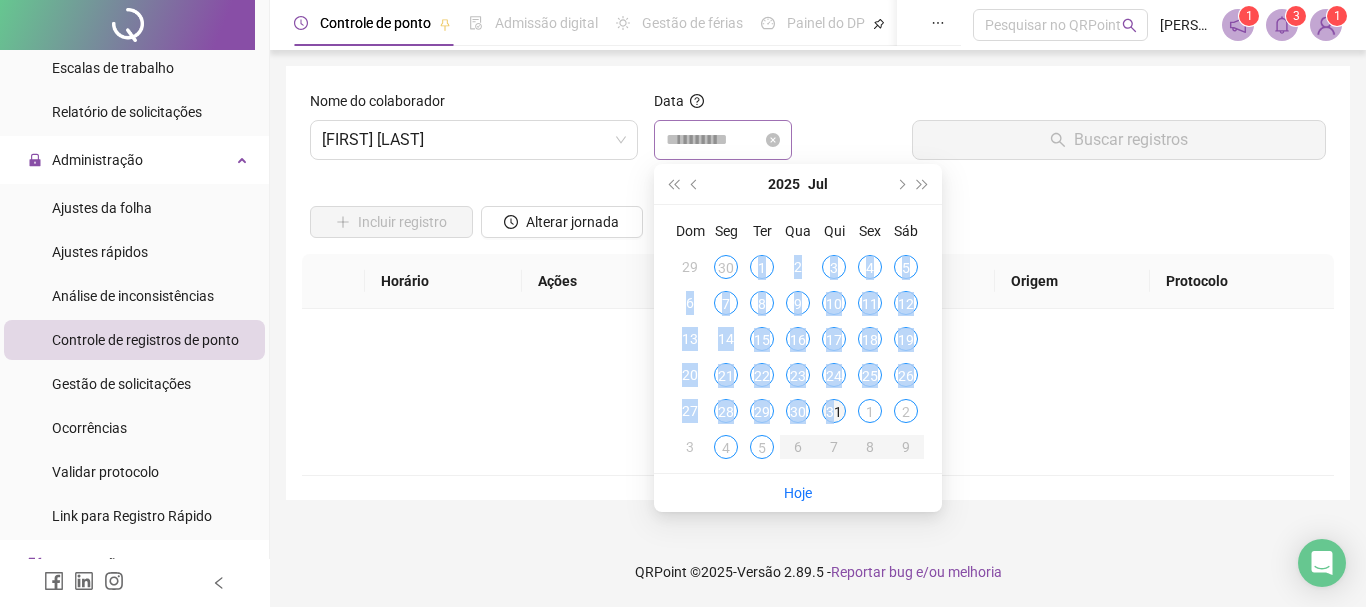 drag, startPoint x: 760, startPoint y: 273, endPoint x: 838, endPoint y: 416, distance: 162.88953 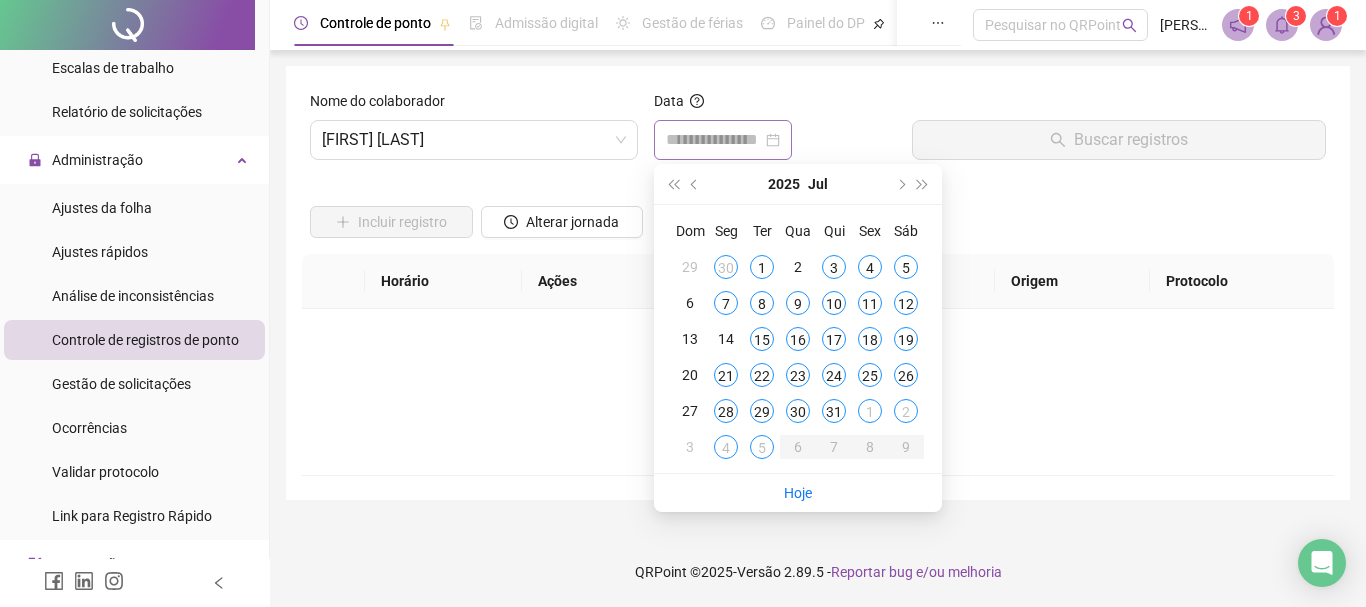 click on "Não há dados Não há dados" at bounding box center [818, 392] 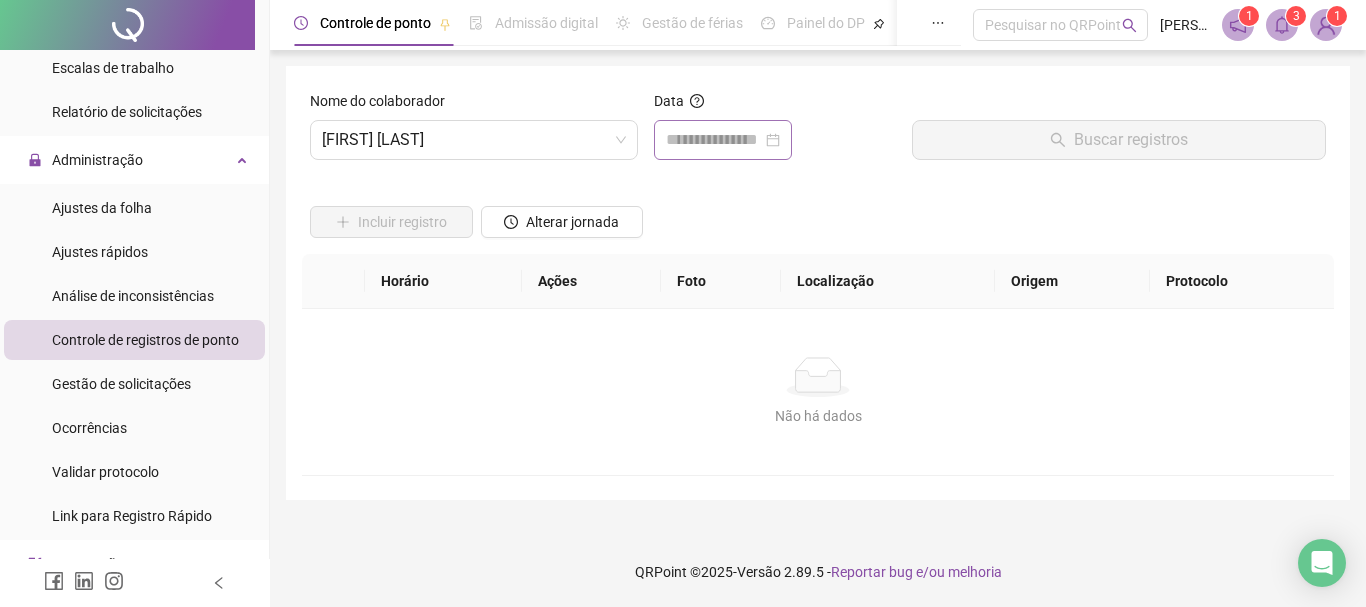 click at bounding box center (723, 140) 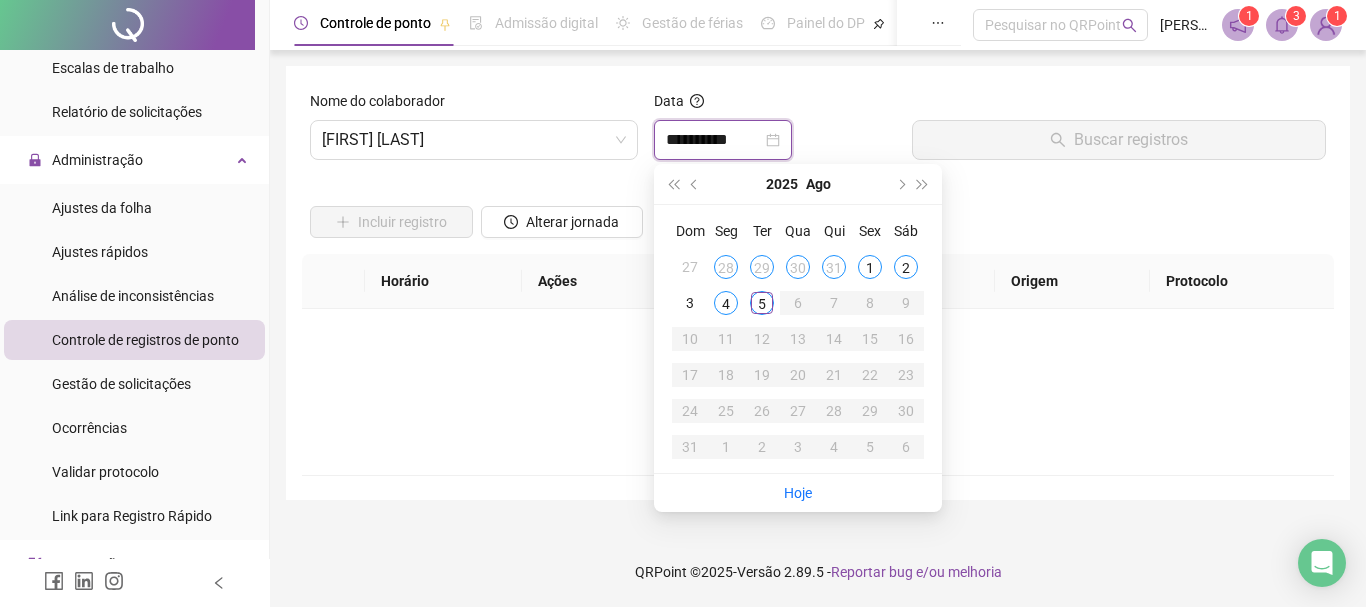 type on "**********" 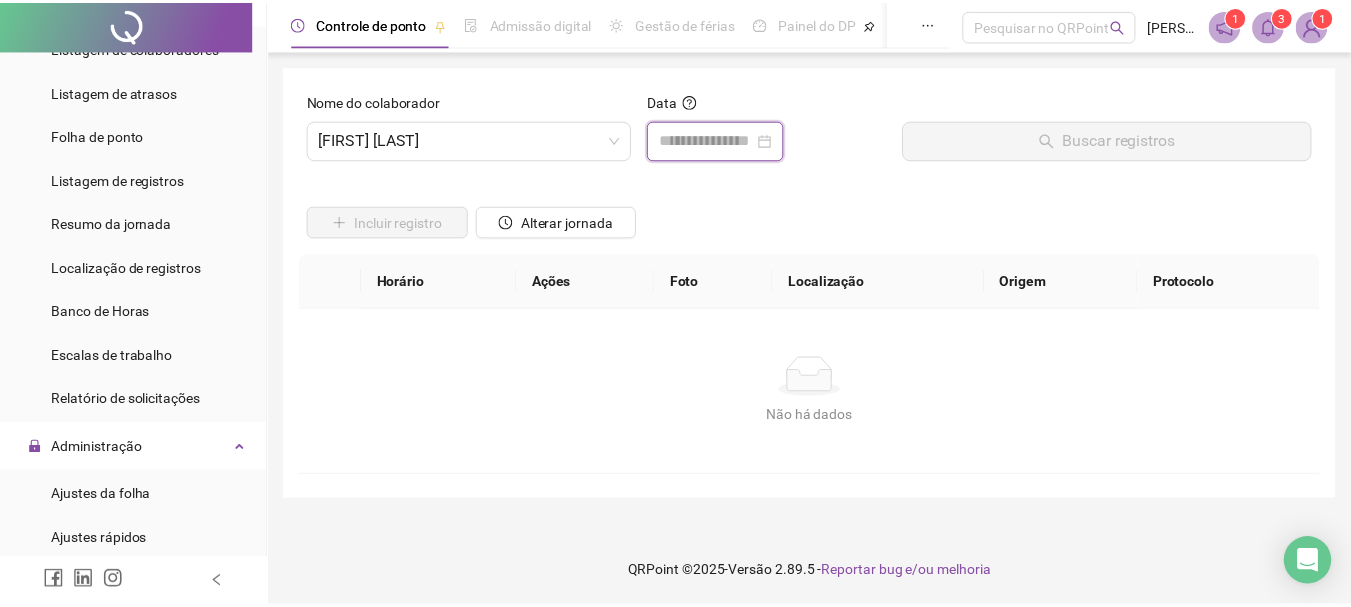 scroll, scrollTop: 455, scrollLeft: 0, axis: vertical 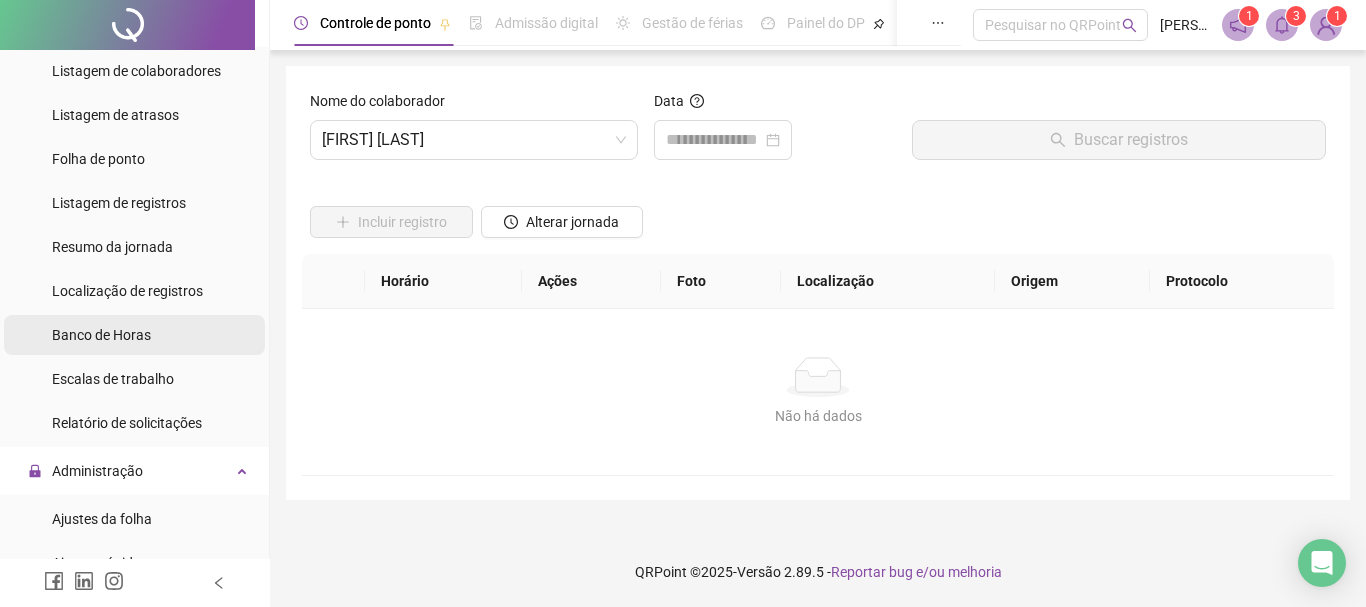 click on "Banco de Horas" at bounding box center (101, 335) 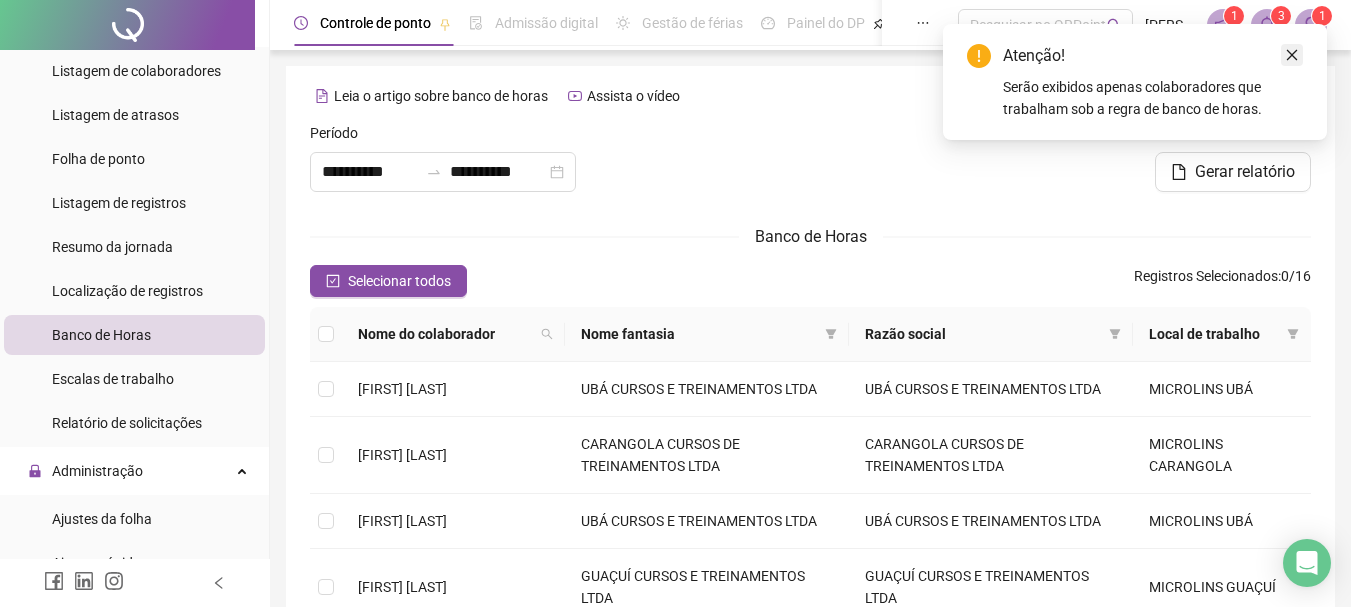 click 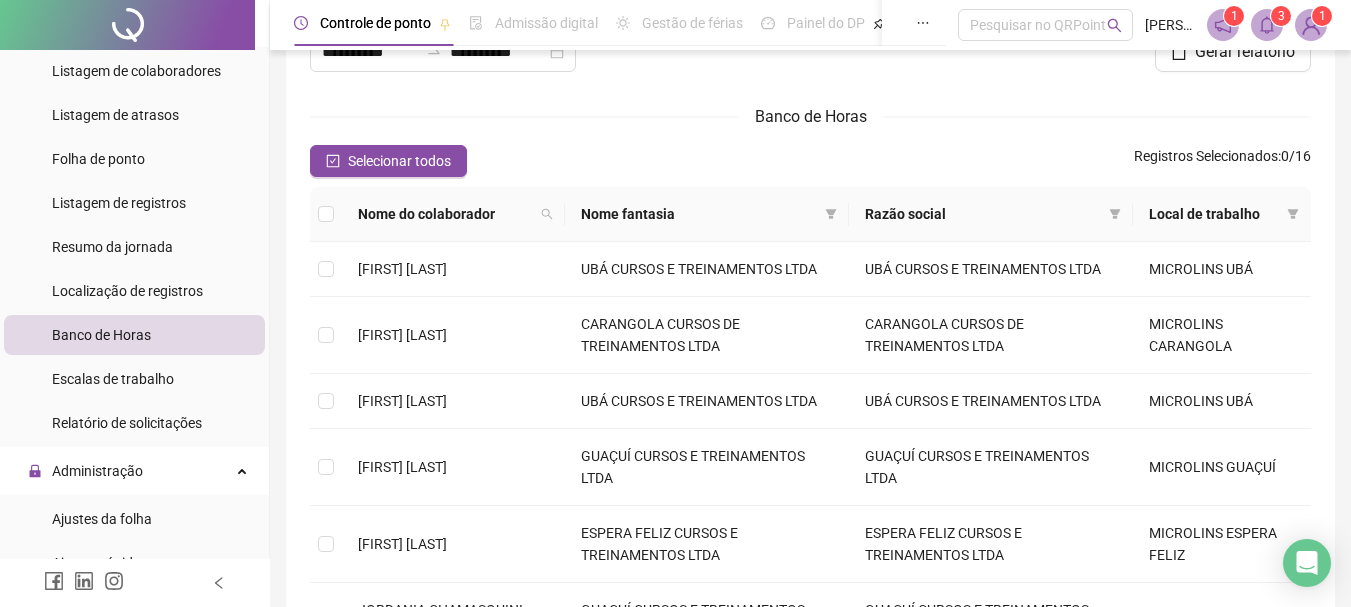 scroll, scrollTop: 160, scrollLeft: 0, axis: vertical 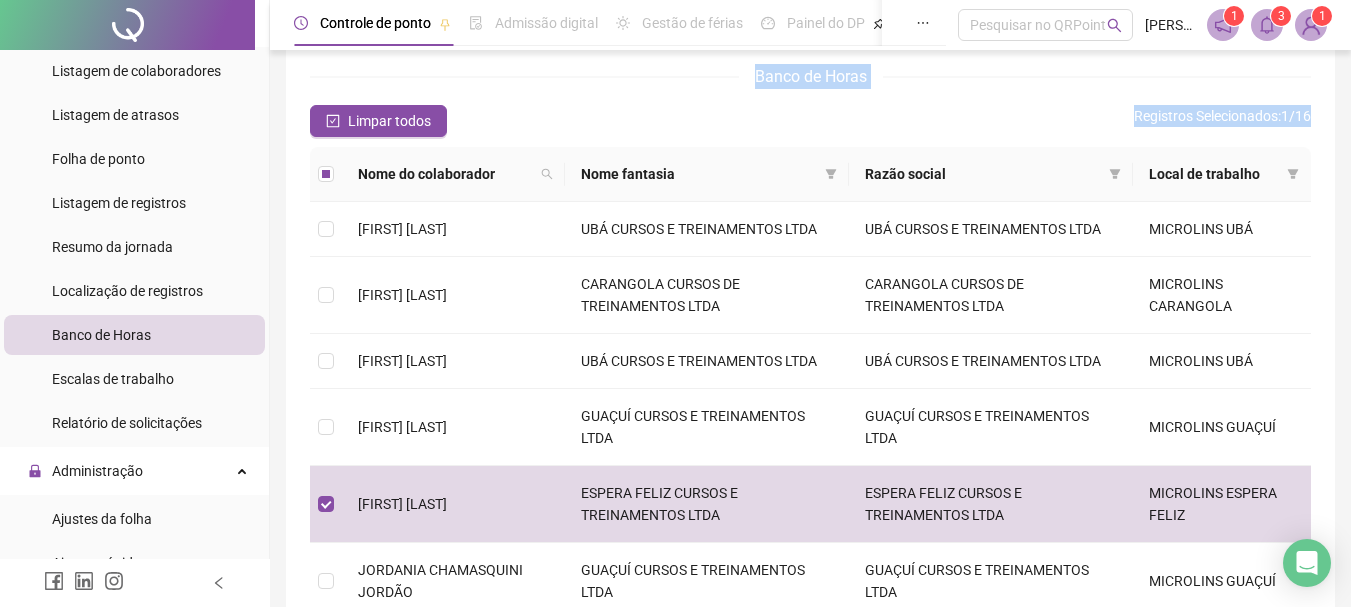 drag, startPoint x: 1344, startPoint y: 113, endPoint x: 1365, endPoint y: 54, distance: 62.625874 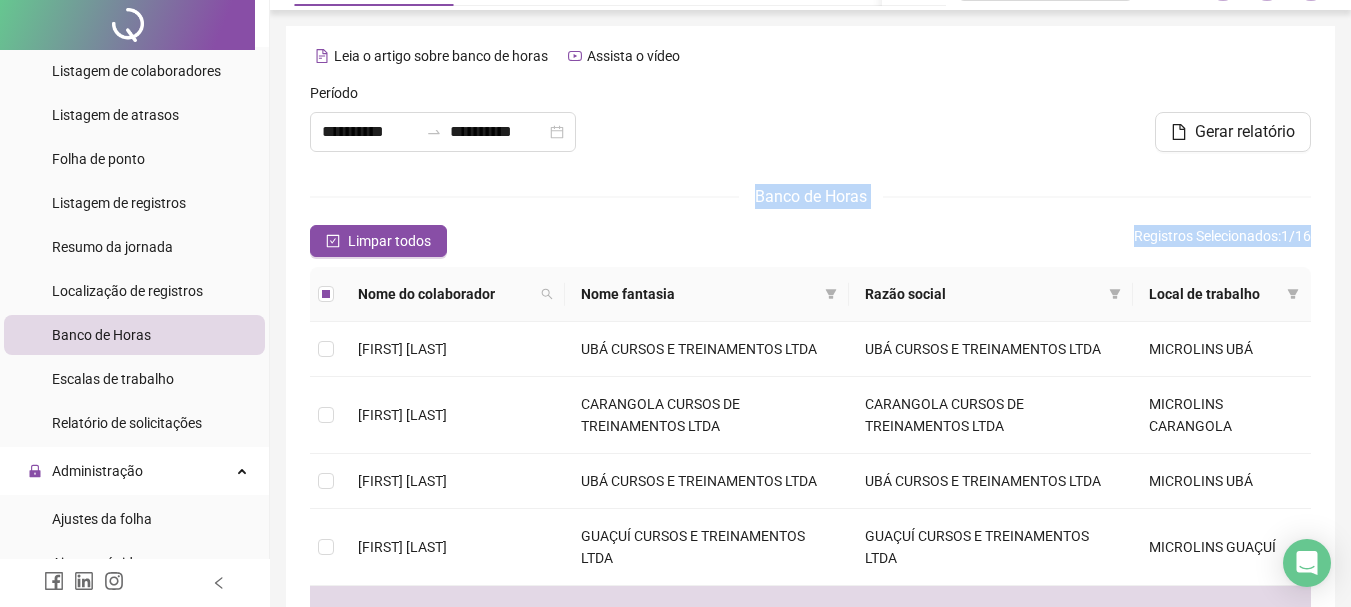 scroll, scrollTop: 0, scrollLeft: 0, axis: both 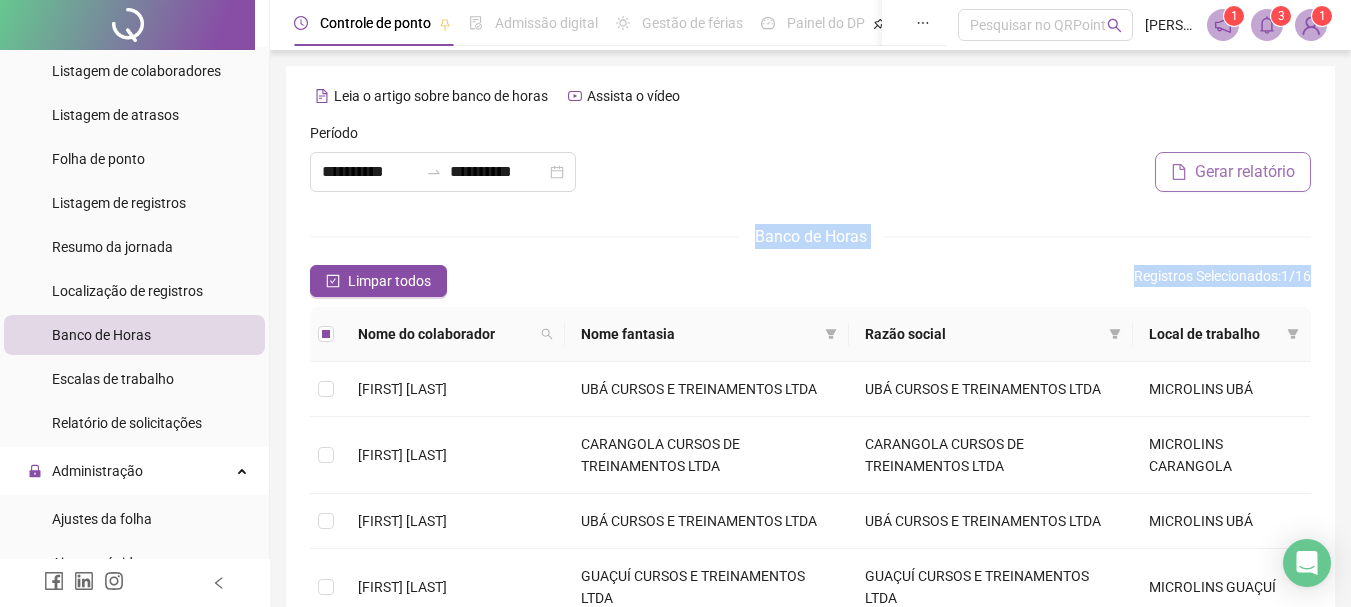 click on "Gerar relatório" at bounding box center (1245, 172) 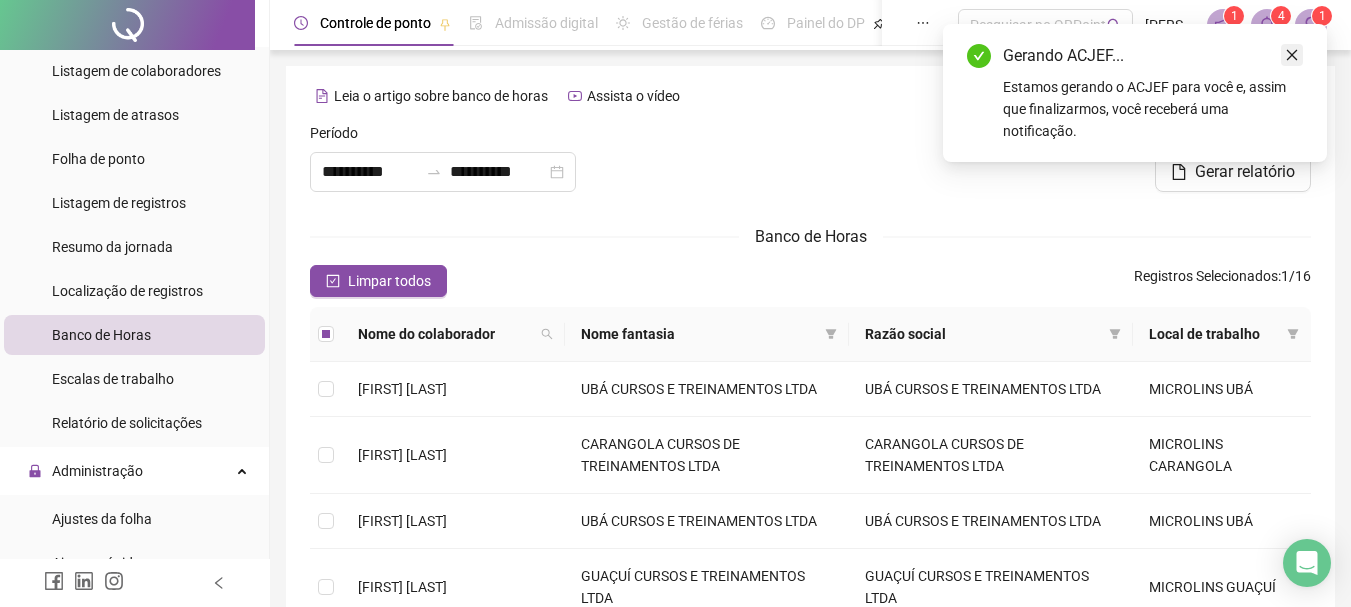 click at bounding box center [1292, 55] 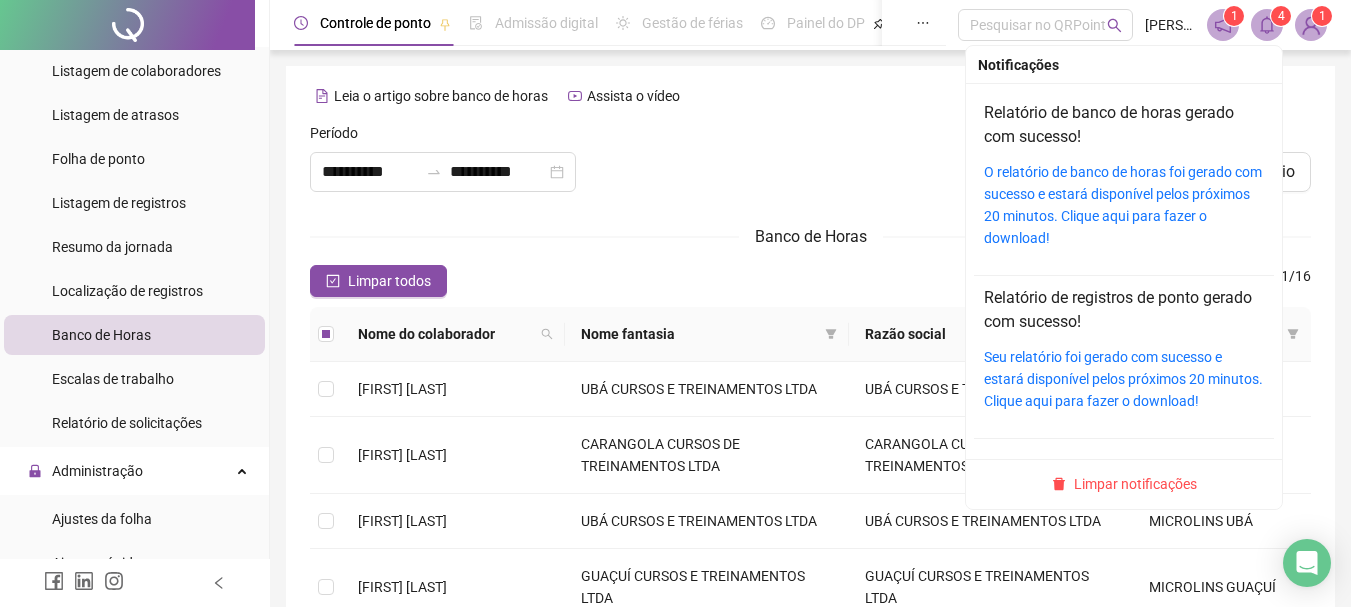 click on "4" at bounding box center [1281, 16] 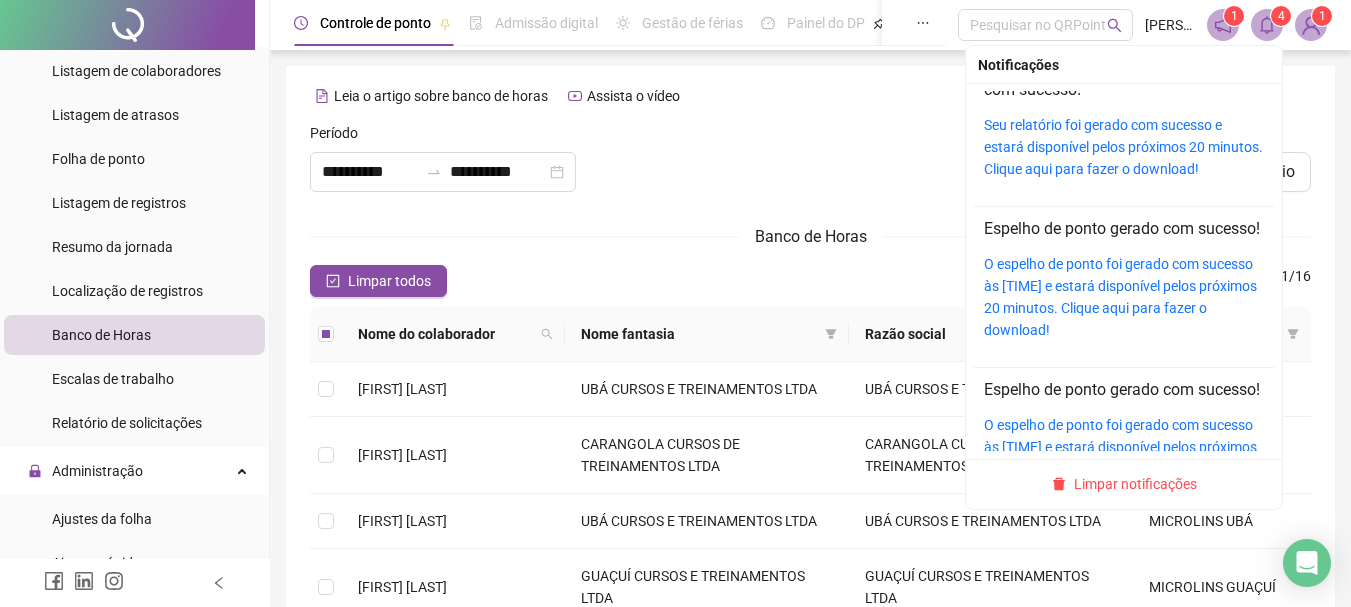 scroll, scrollTop: 335, scrollLeft: 0, axis: vertical 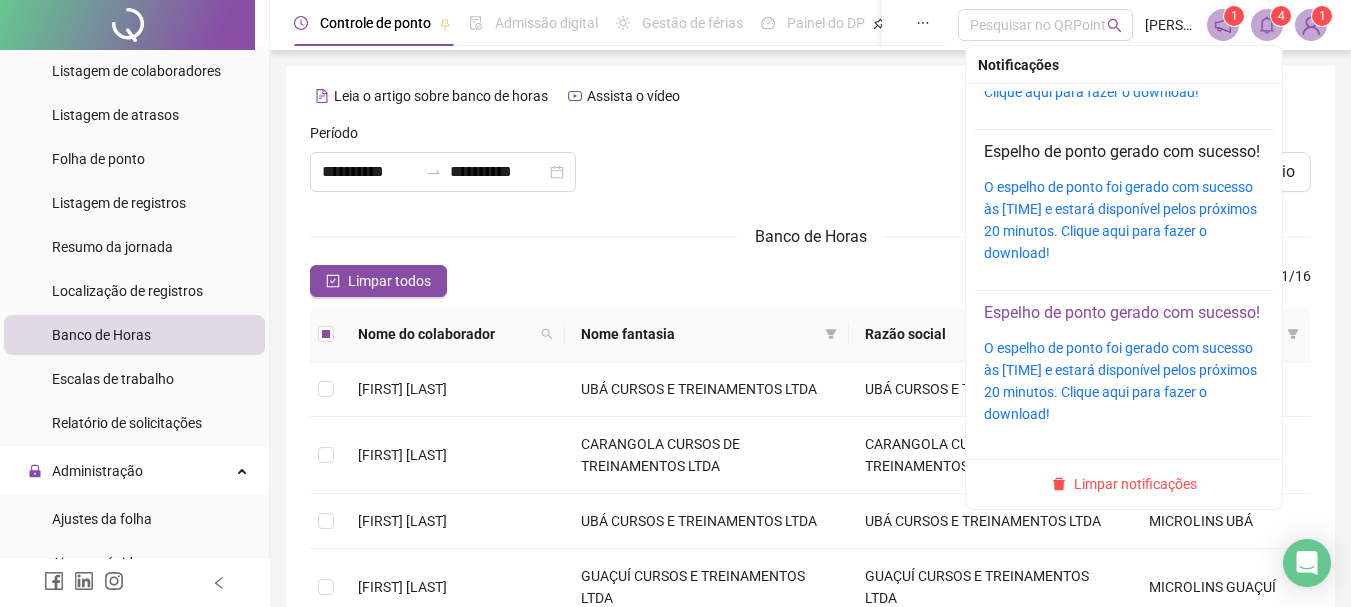 click on "Espelho de ponto gerado com sucesso!" at bounding box center (1122, 312) 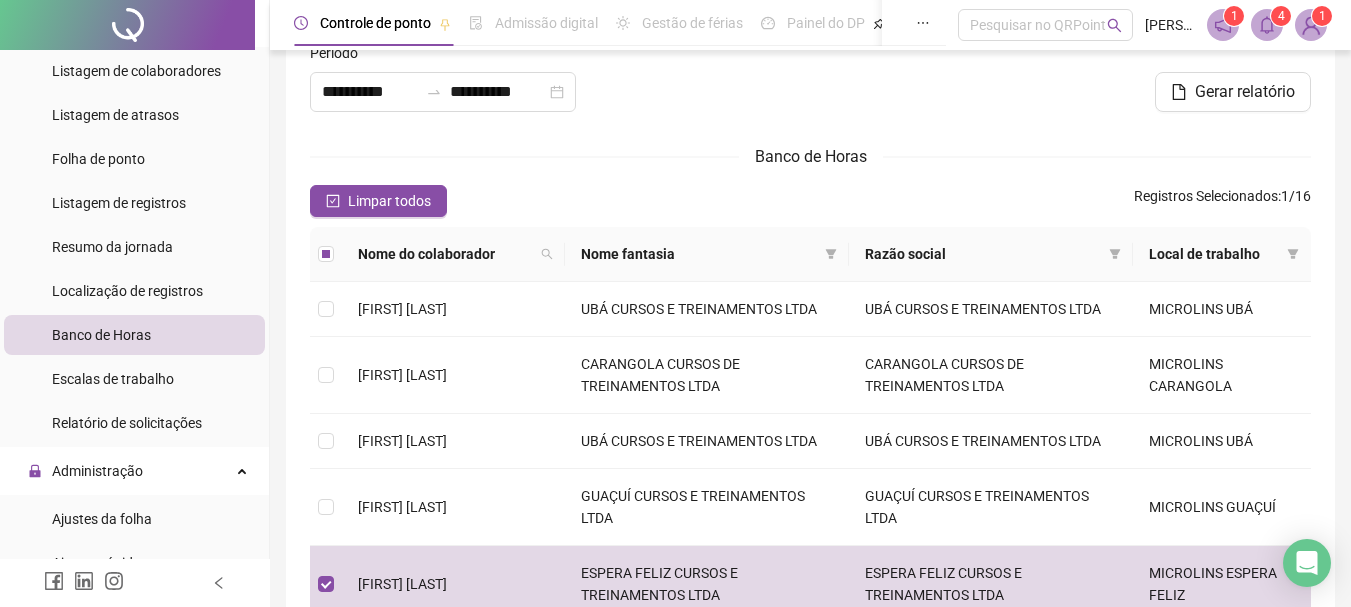 scroll, scrollTop: 120, scrollLeft: 0, axis: vertical 